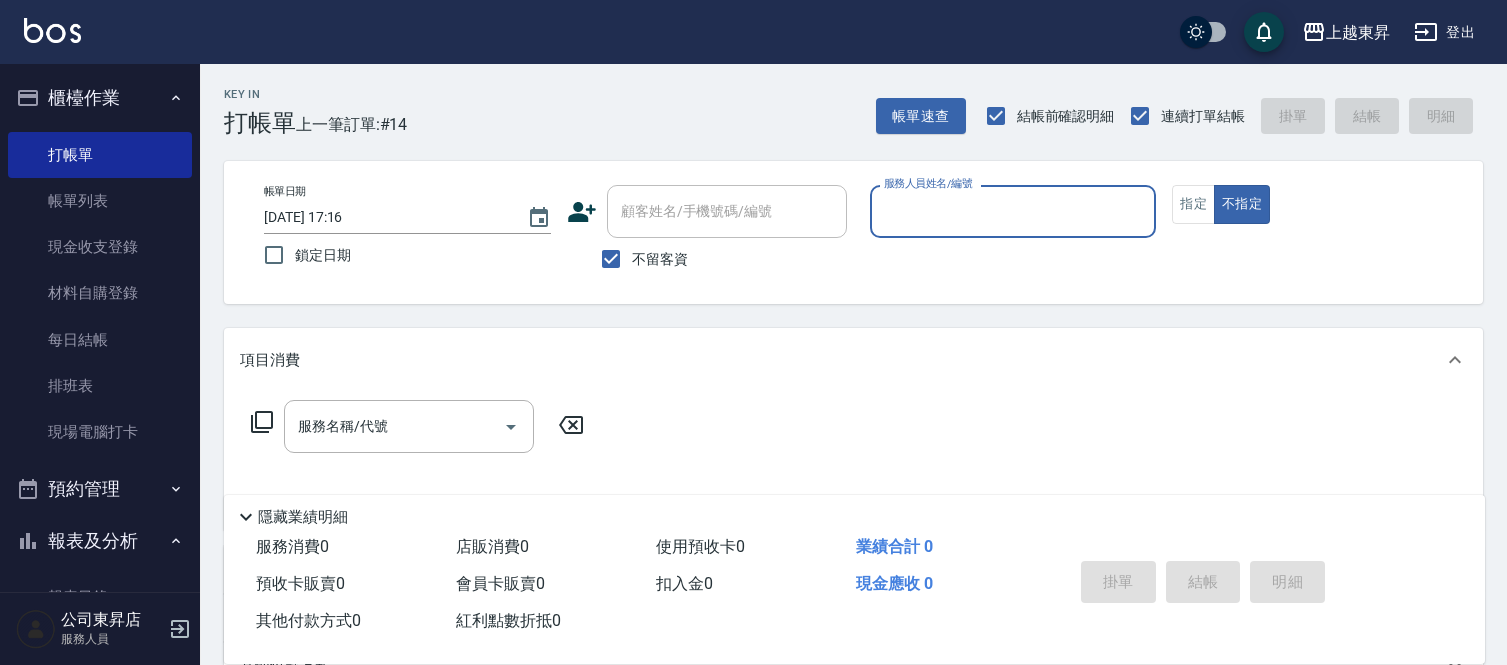 scroll, scrollTop: 0, scrollLeft: 0, axis: both 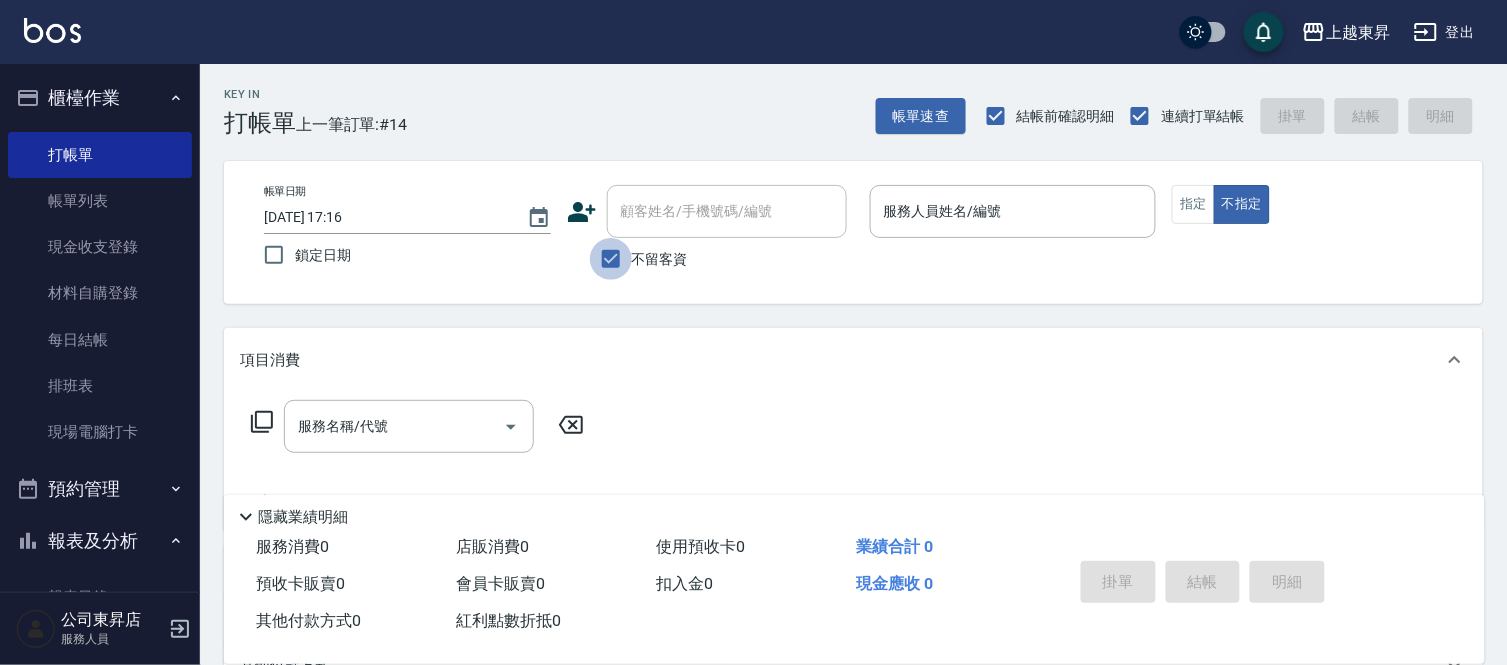 click on "不留客資" at bounding box center (611, 259) 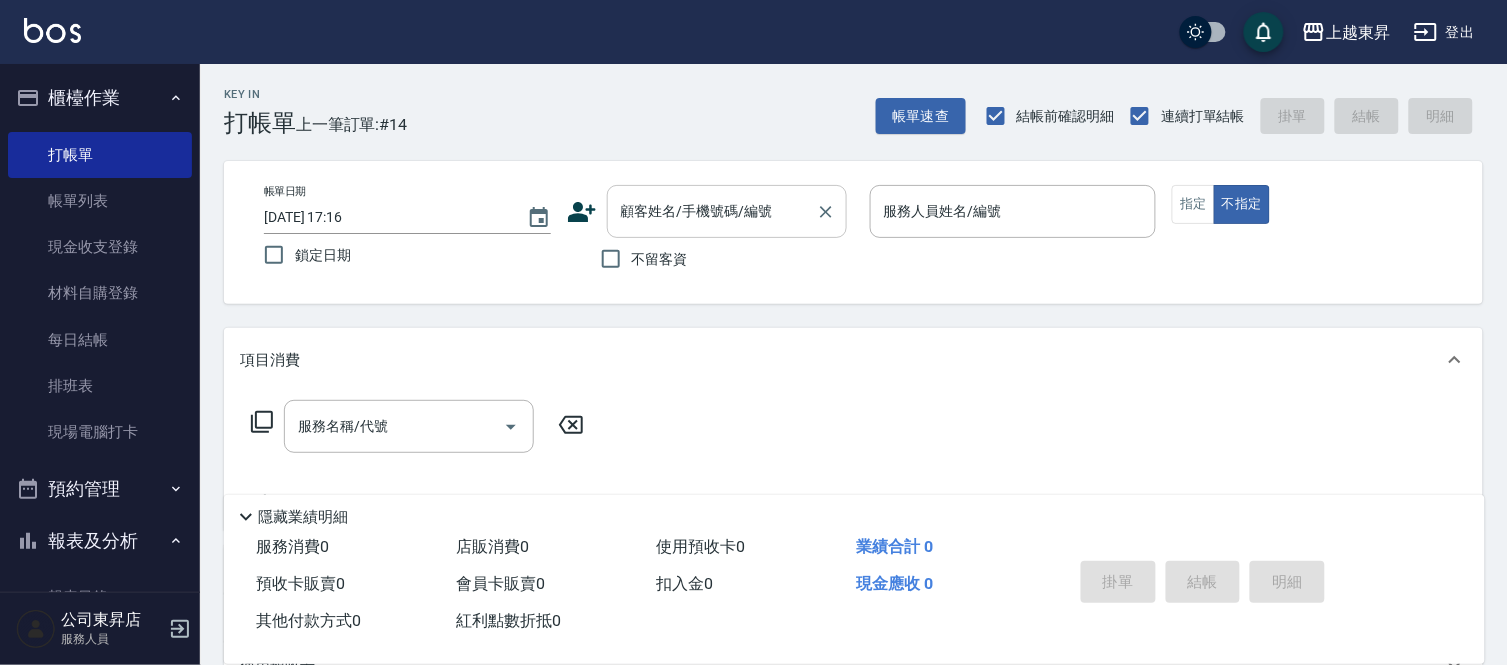 click on "顧客姓名/手機號碼/編號 顧客姓名/手機號碼/編號" at bounding box center (727, 211) 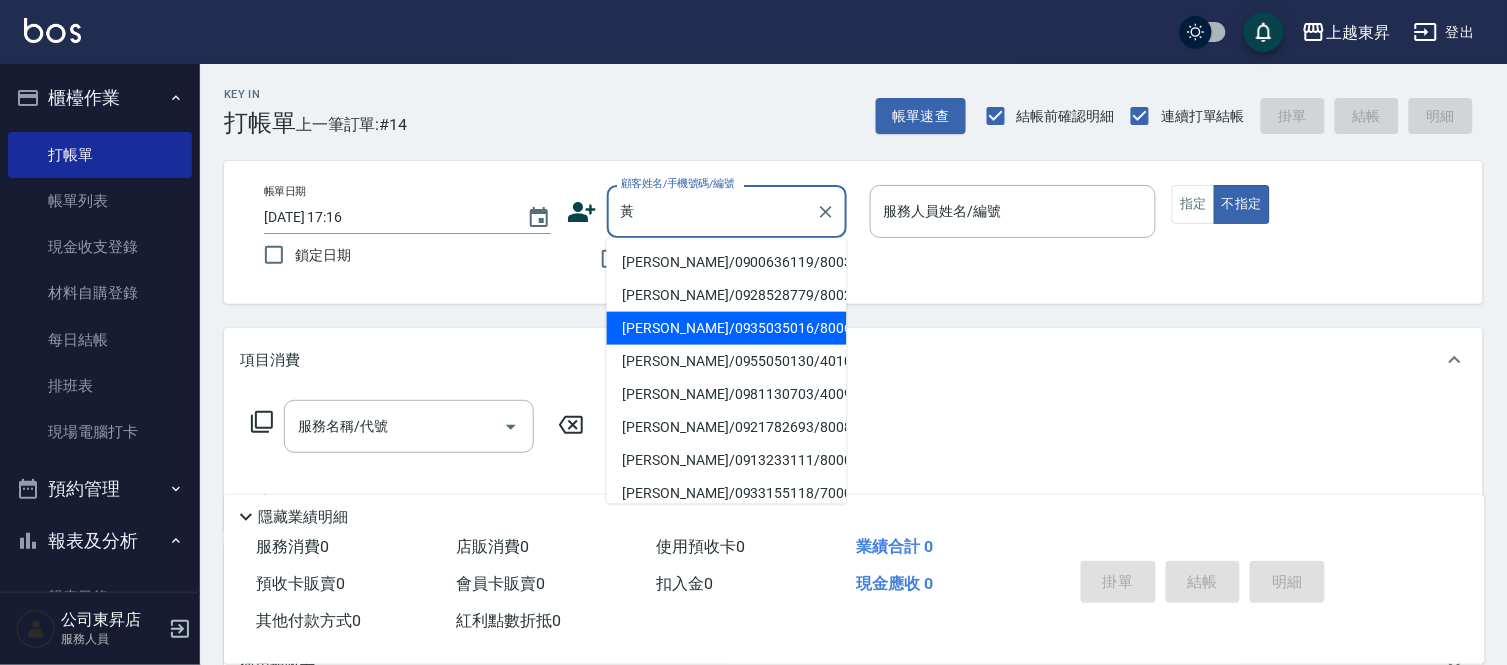 click on "[PERSON_NAME]/0935035016/80067" at bounding box center (727, 328) 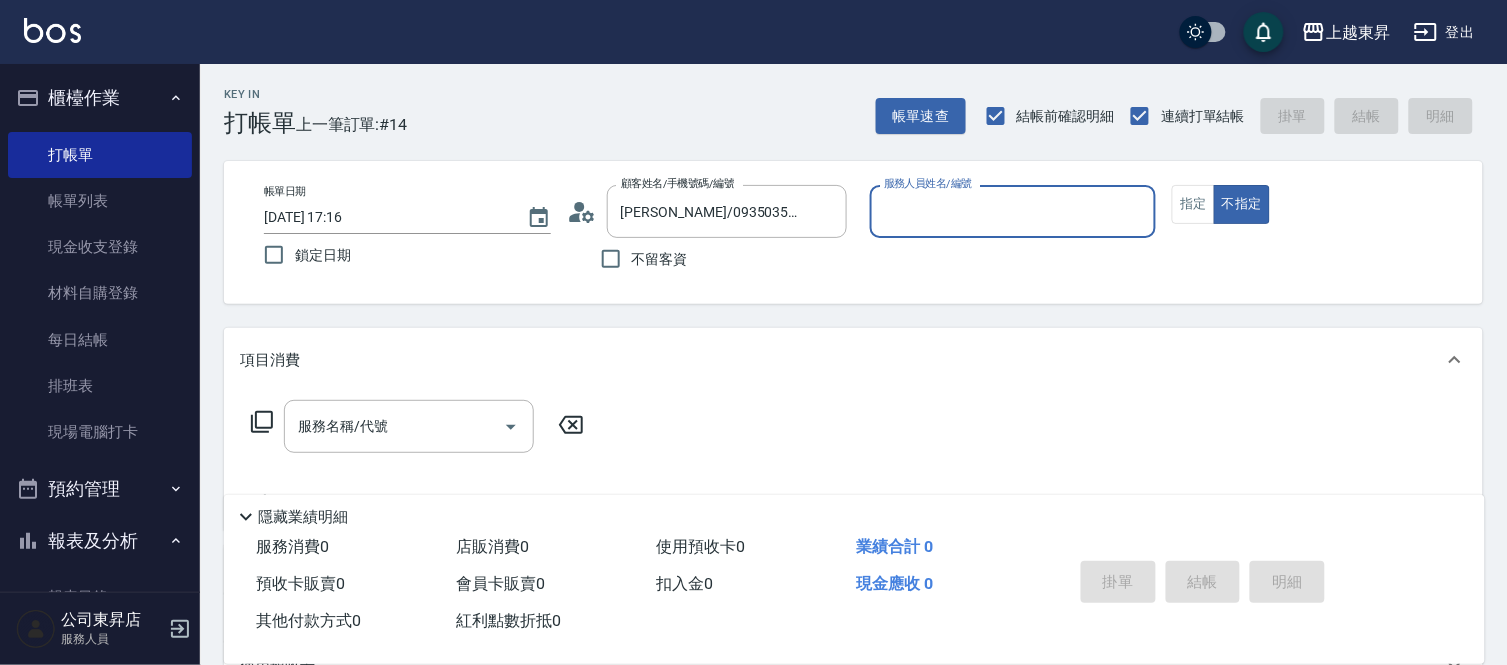 type on "[PERSON_NAME]-08" 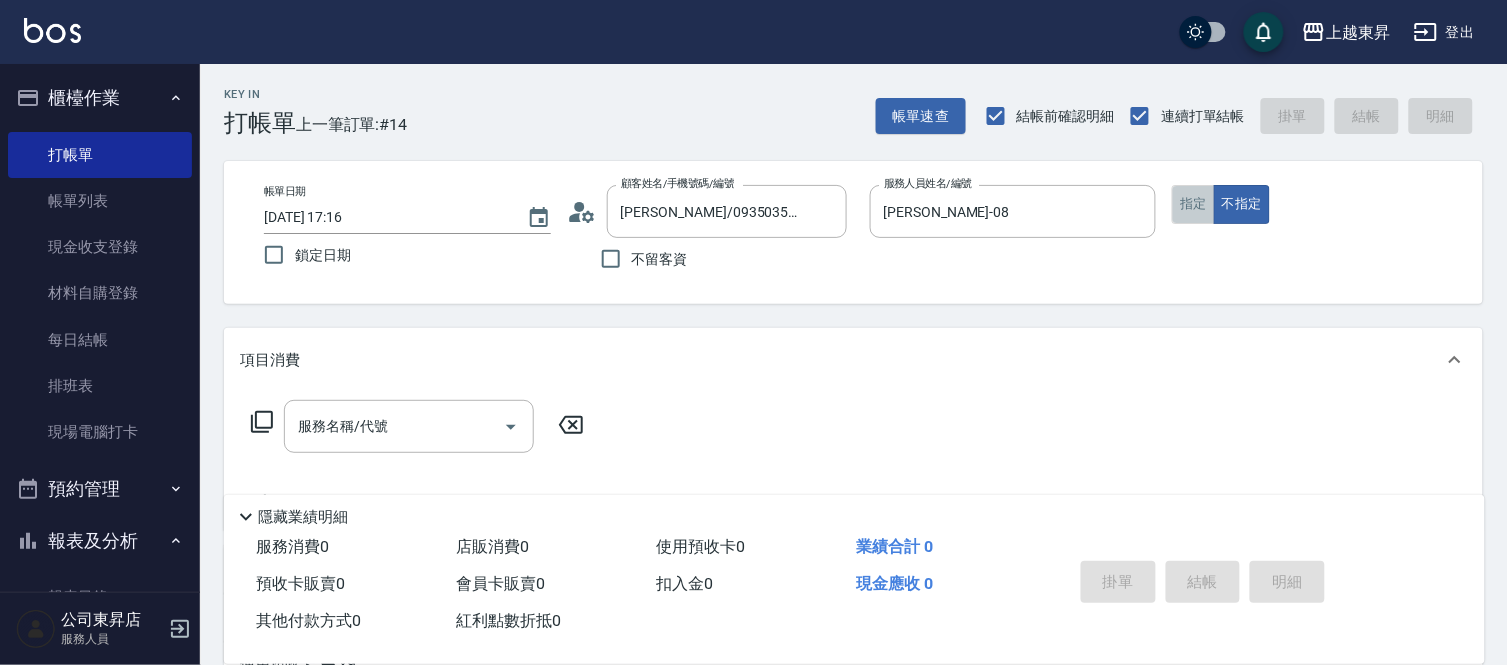 click on "指定" at bounding box center [1193, 204] 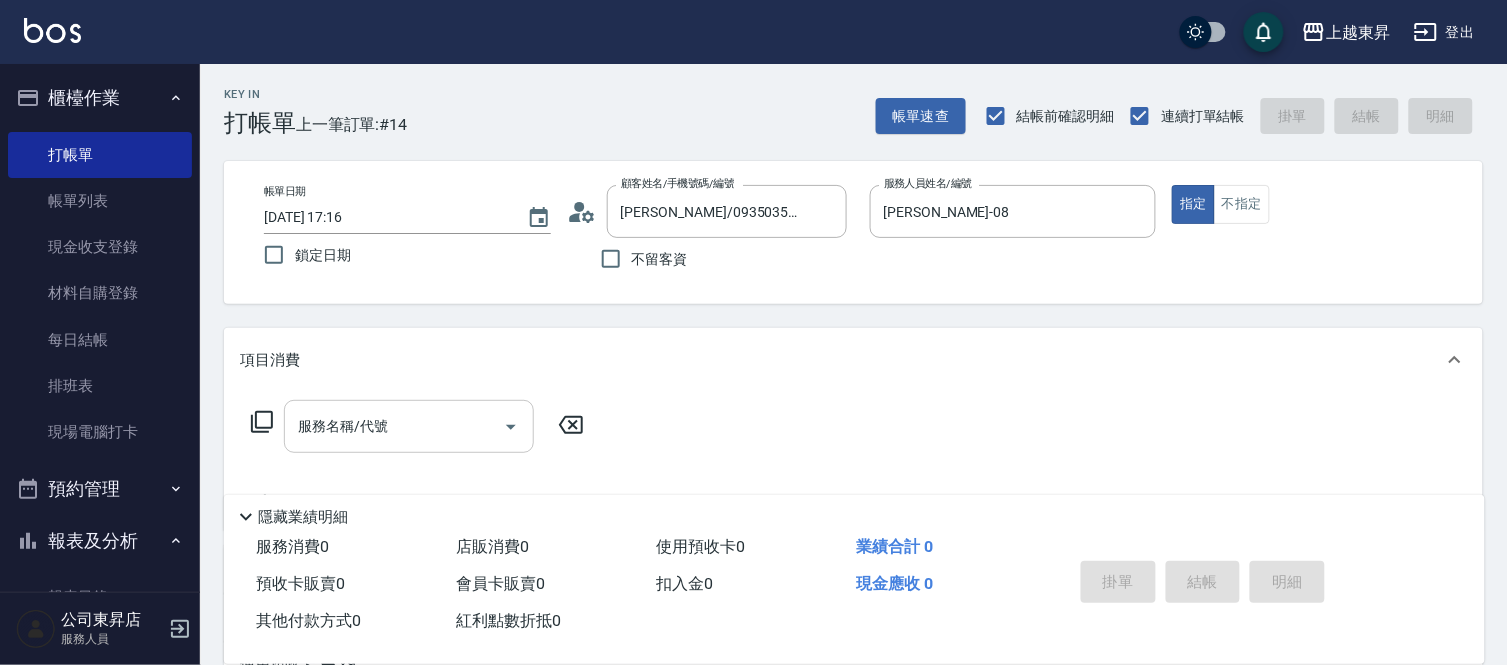 click on "服務名稱/代號" at bounding box center [394, 426] 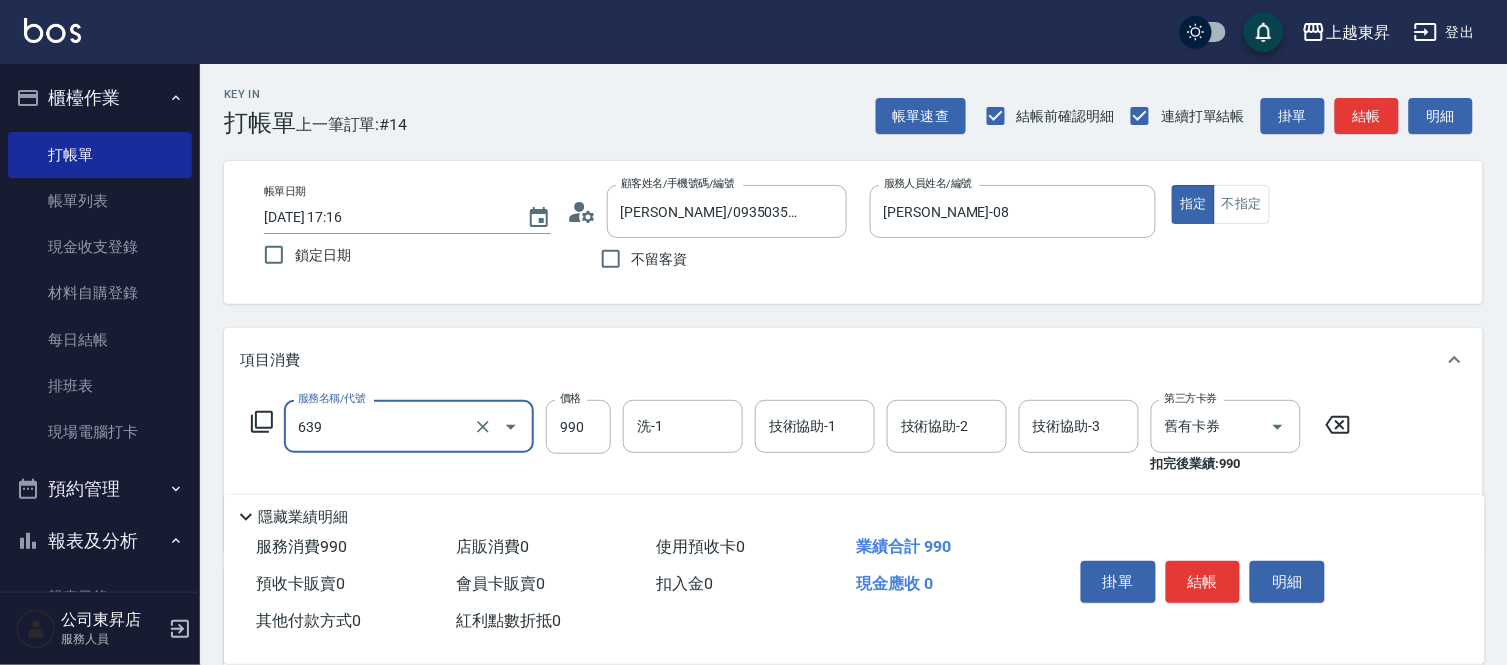 type on "(芙)蘆薈髮膜套卡(自材)(639)" 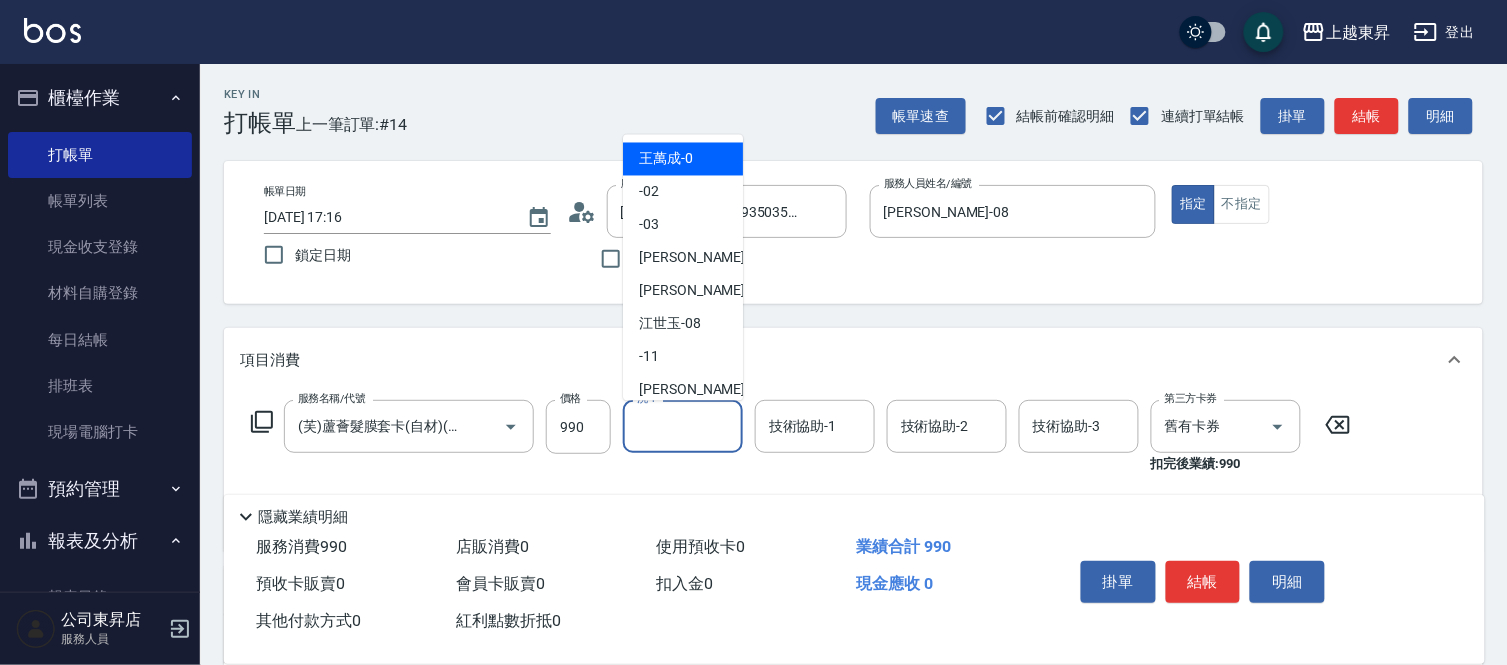 click on "洗-1" at bounding box center (683, 426) 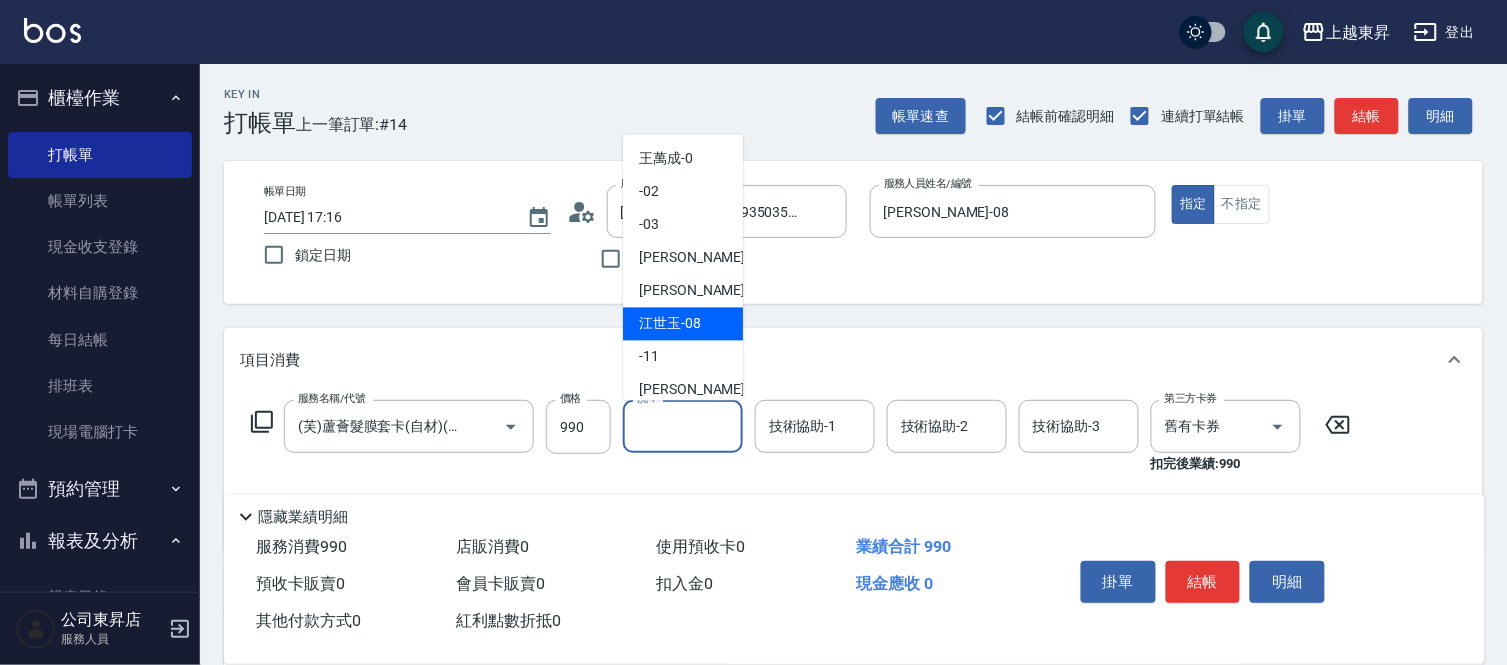 click on "[PERSON_NAME]-08" at bounding box center (670, 324) 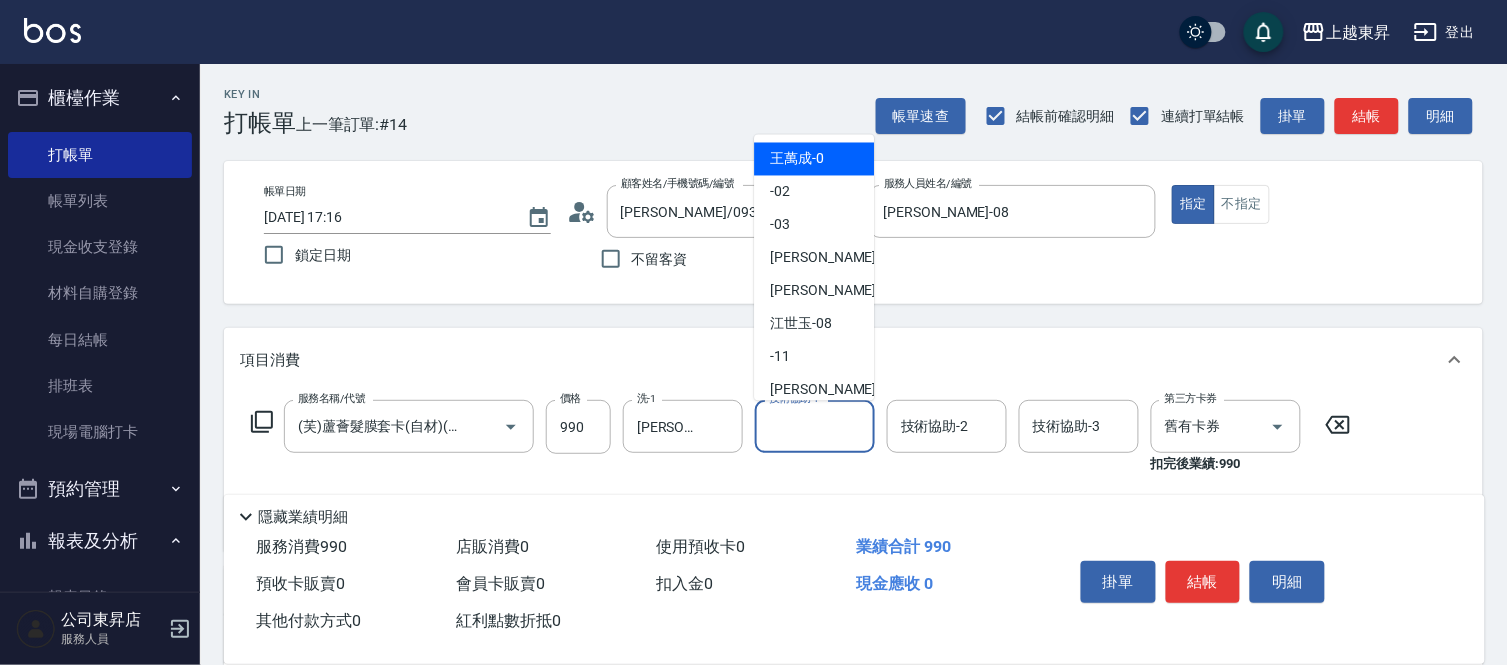 click on "技術協助-1" at bounding box center (815, 426) 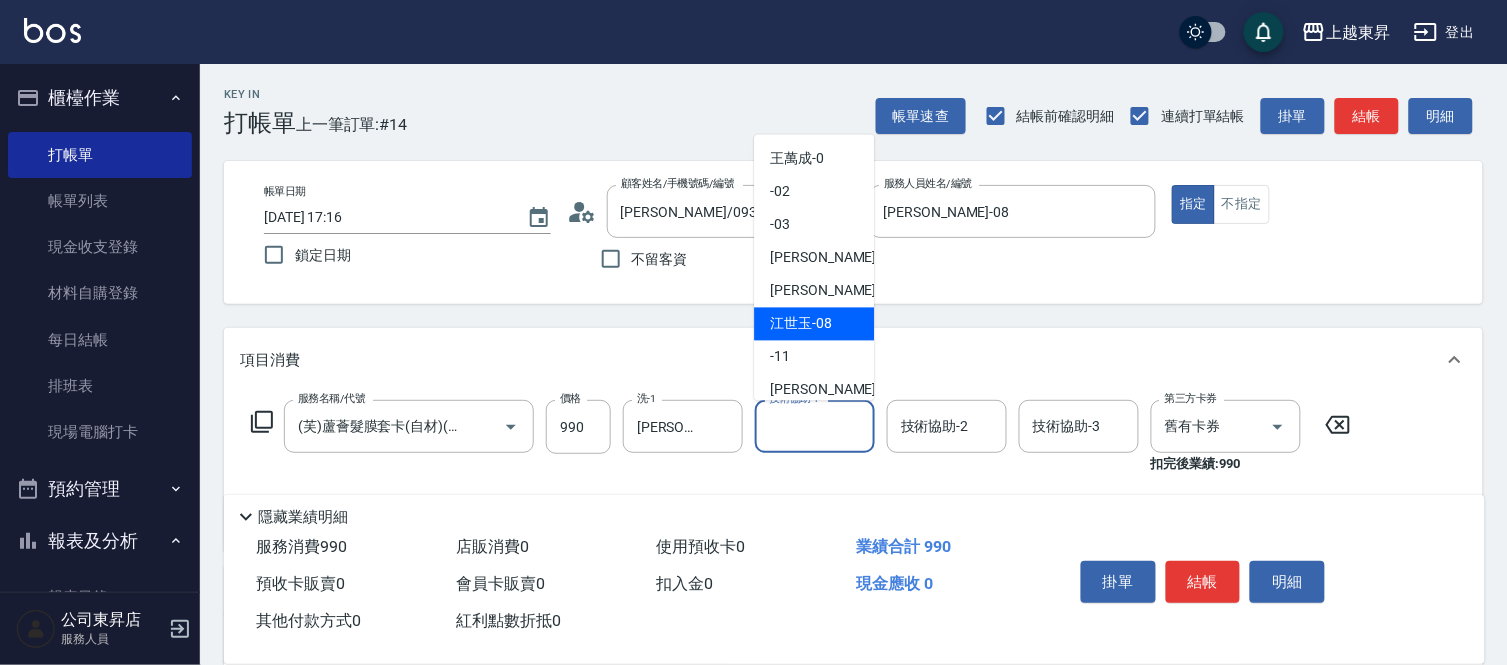 click on "[PERSON_NAME]-08" at bounding box center [814, 324] 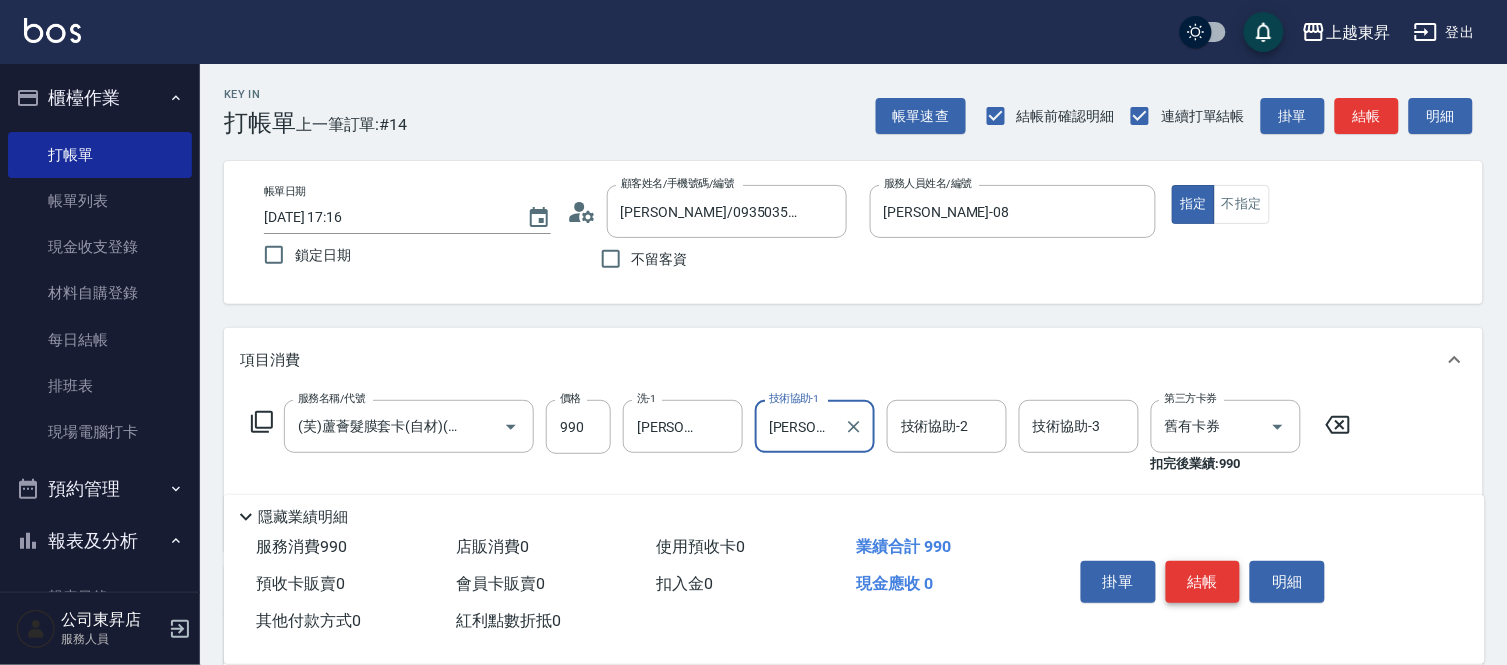 click on "結帳" at bounding box center (1203, 582) 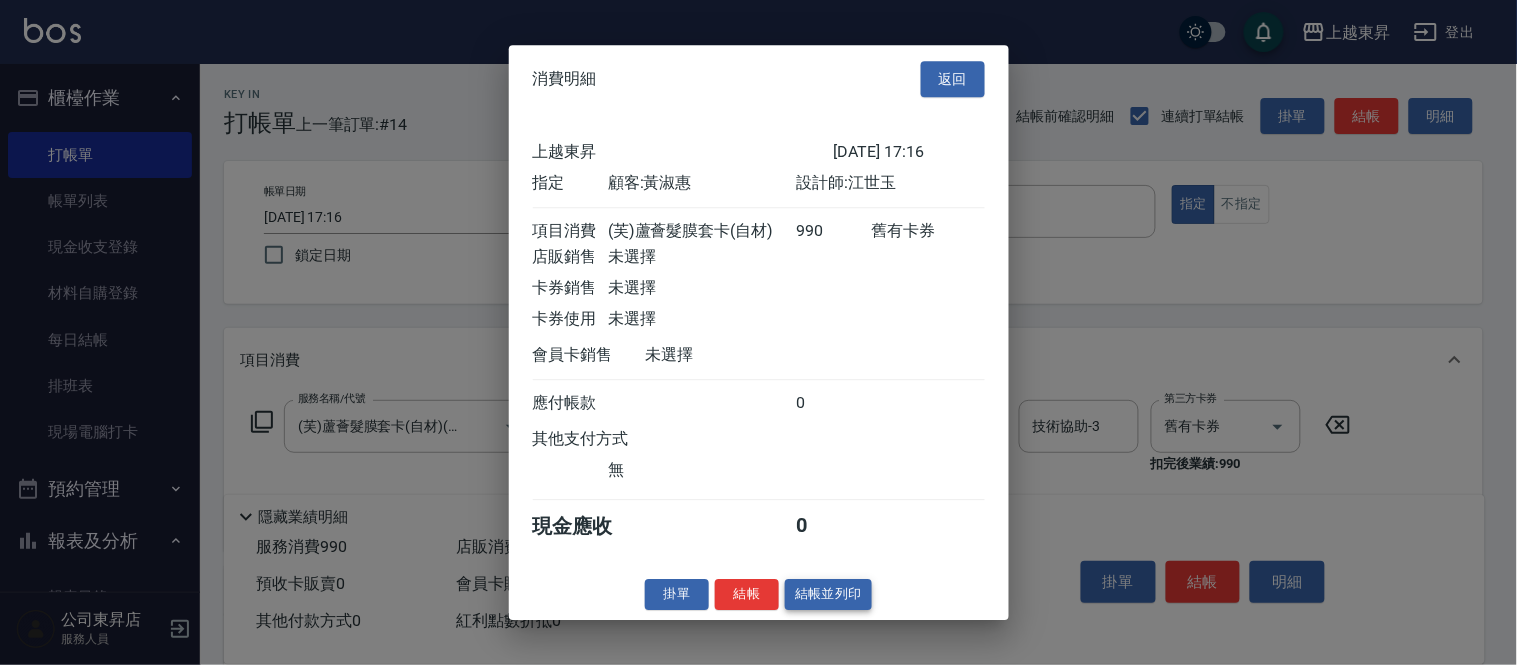 click on "結帳並列印" at bounding box center (828, 594) 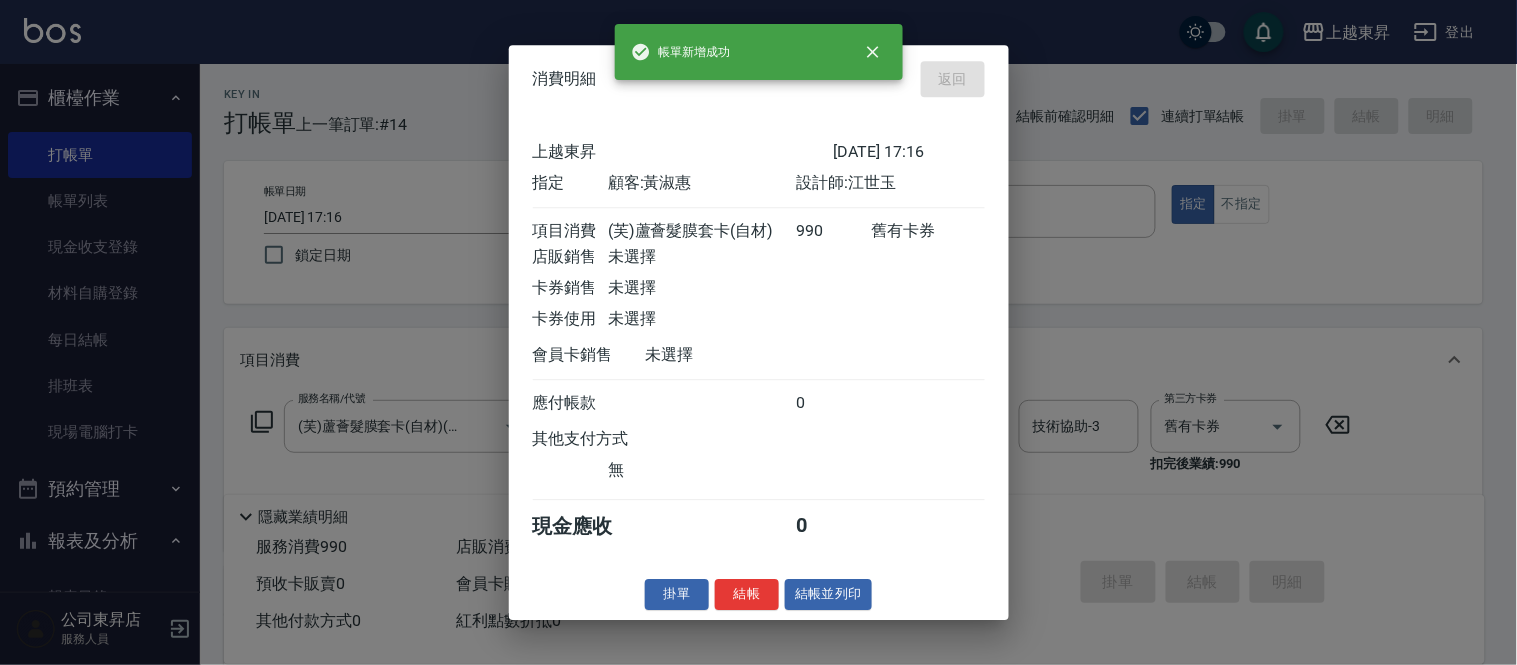 type on "[DATE] 17:47" 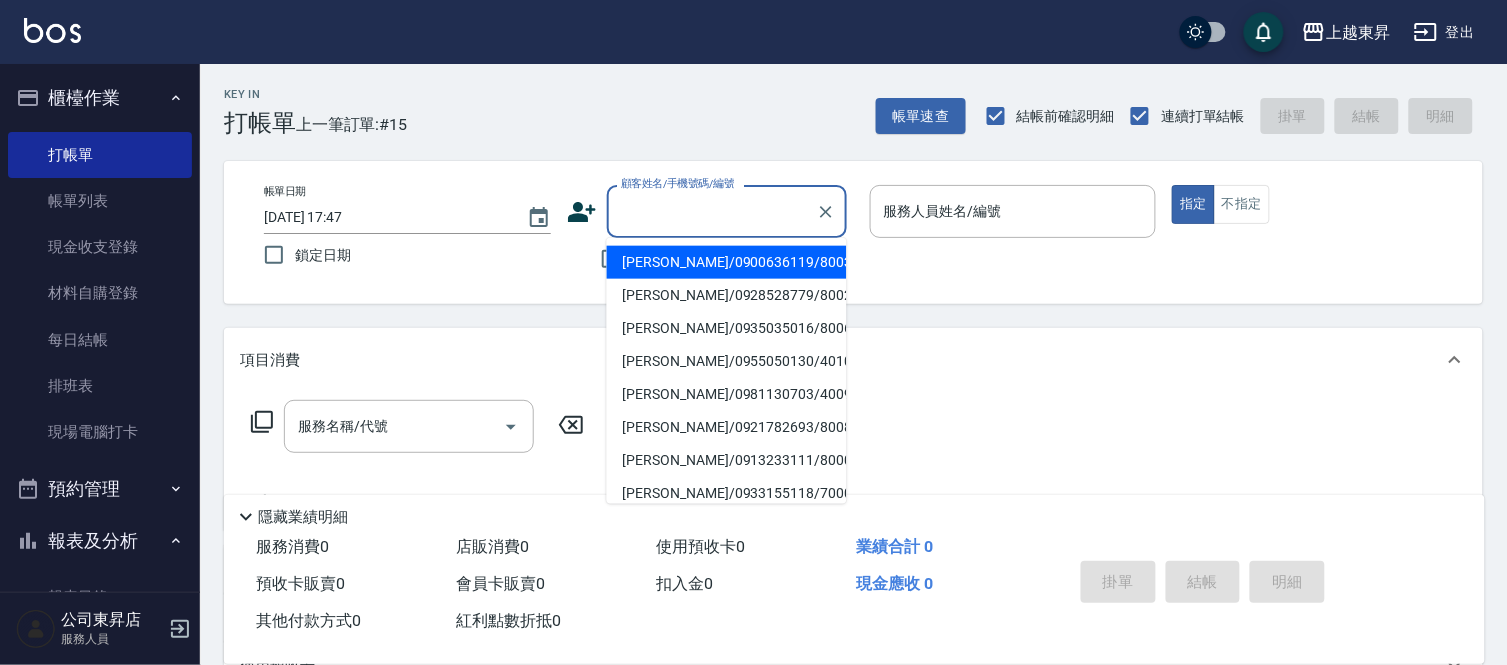 click on "顧客姓名/手機號碼/編號" at bounding box center (712, 211) 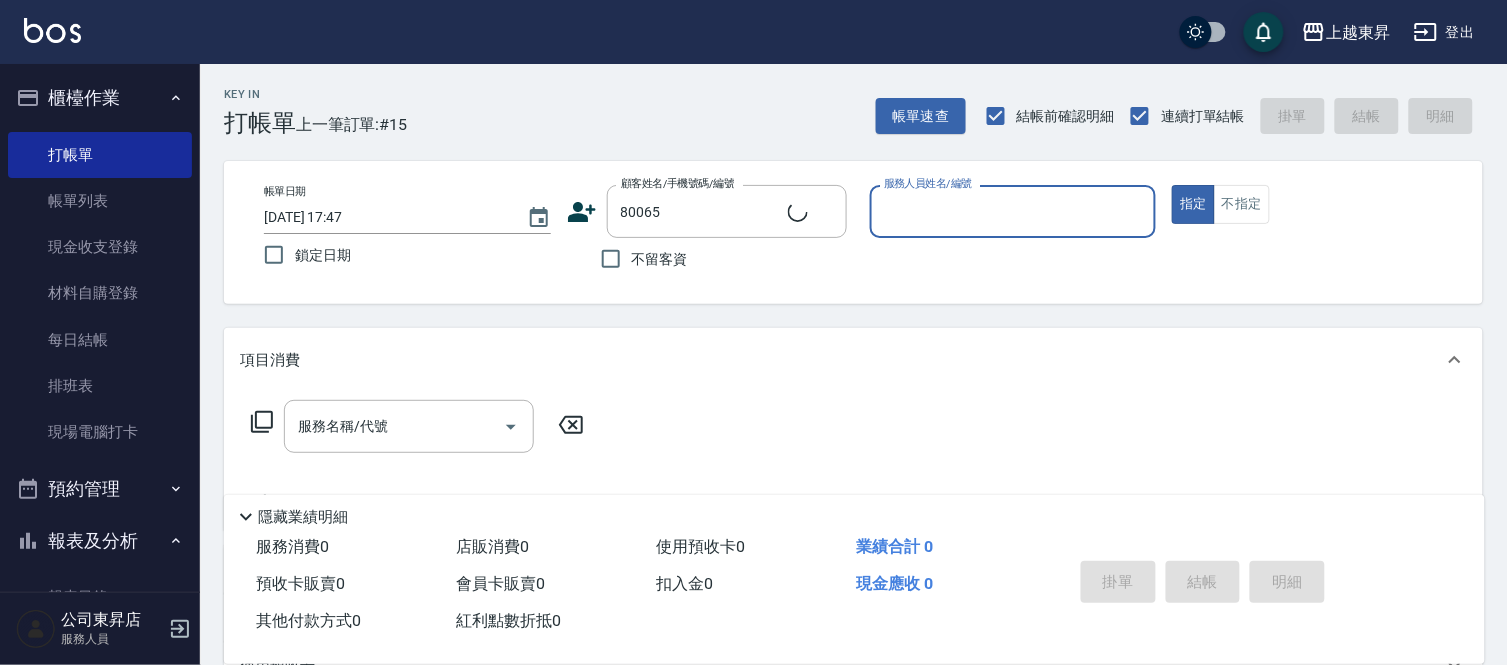 type on "[PERSON_NAME]/0921376188/80065" 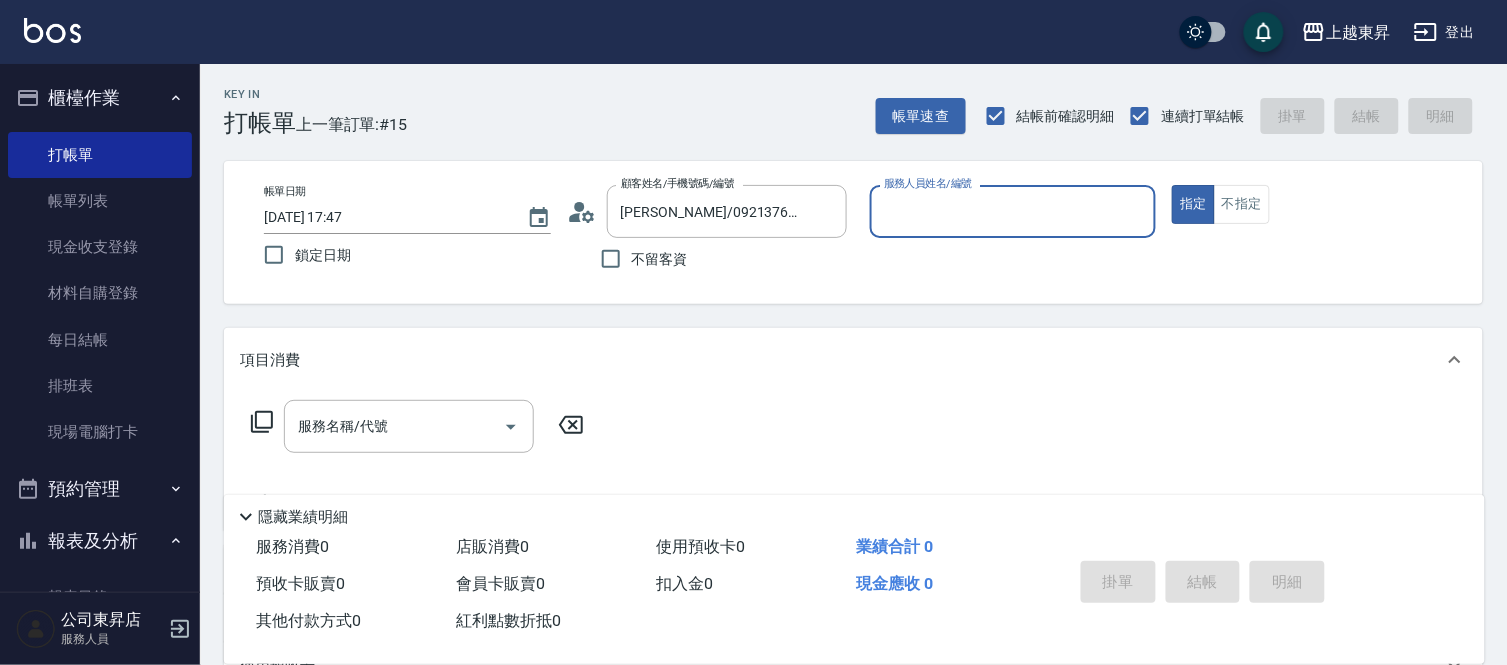 type on "[PERSON_NAME]-08" 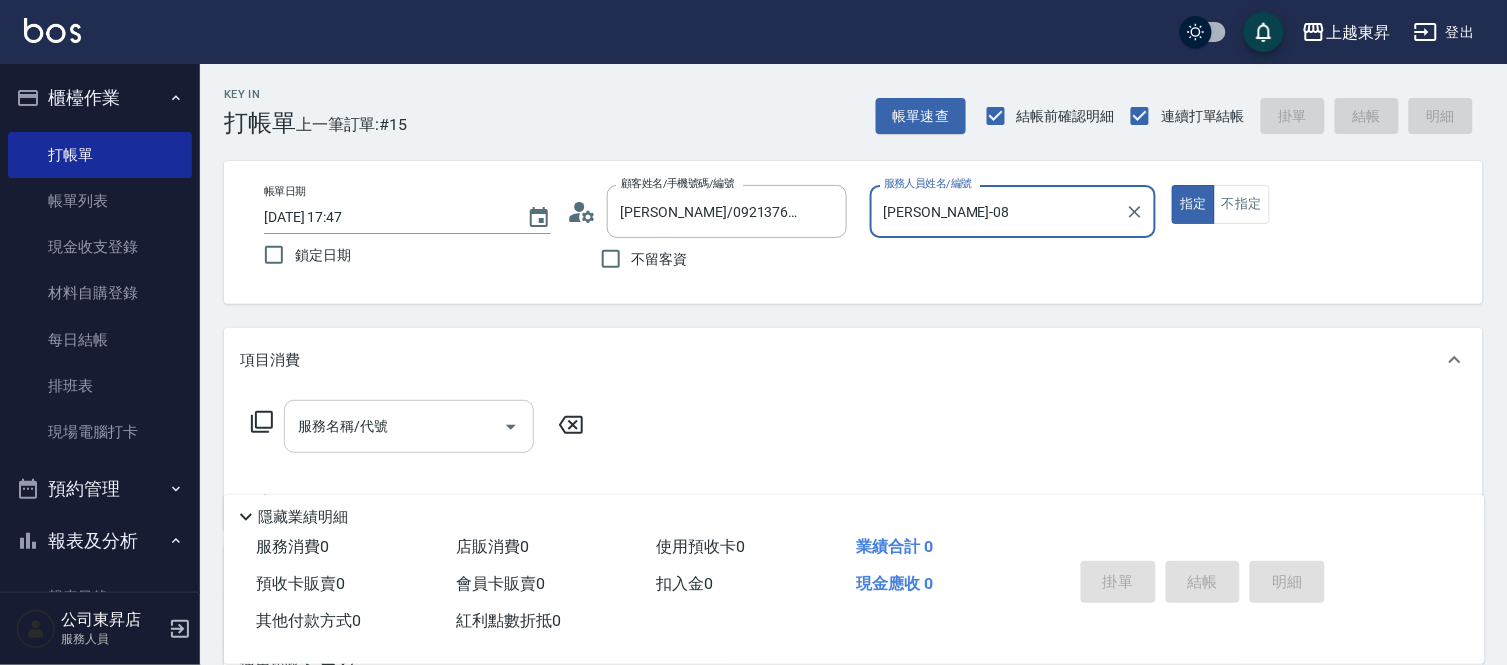 click on "服務名稱/代號" at bounding box center [394, 426] 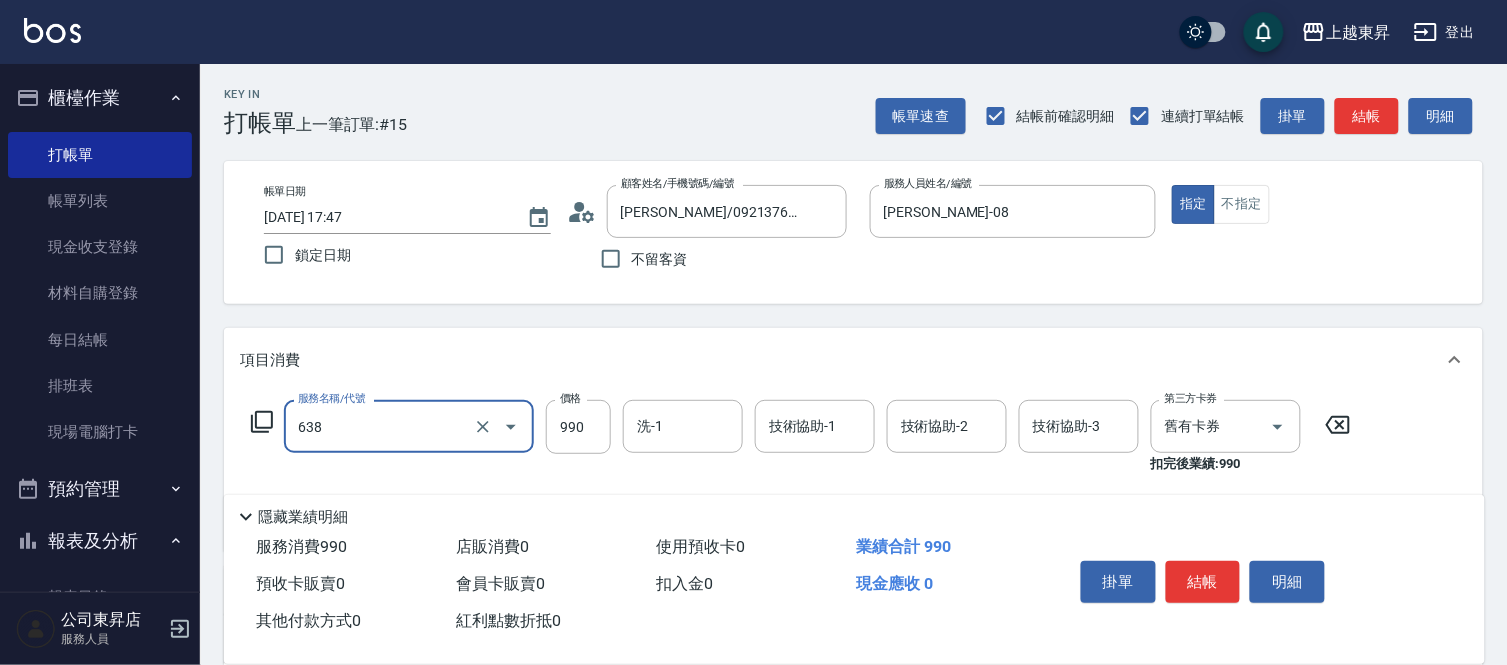 type on "(芙)頭皮養護套卡(638)" 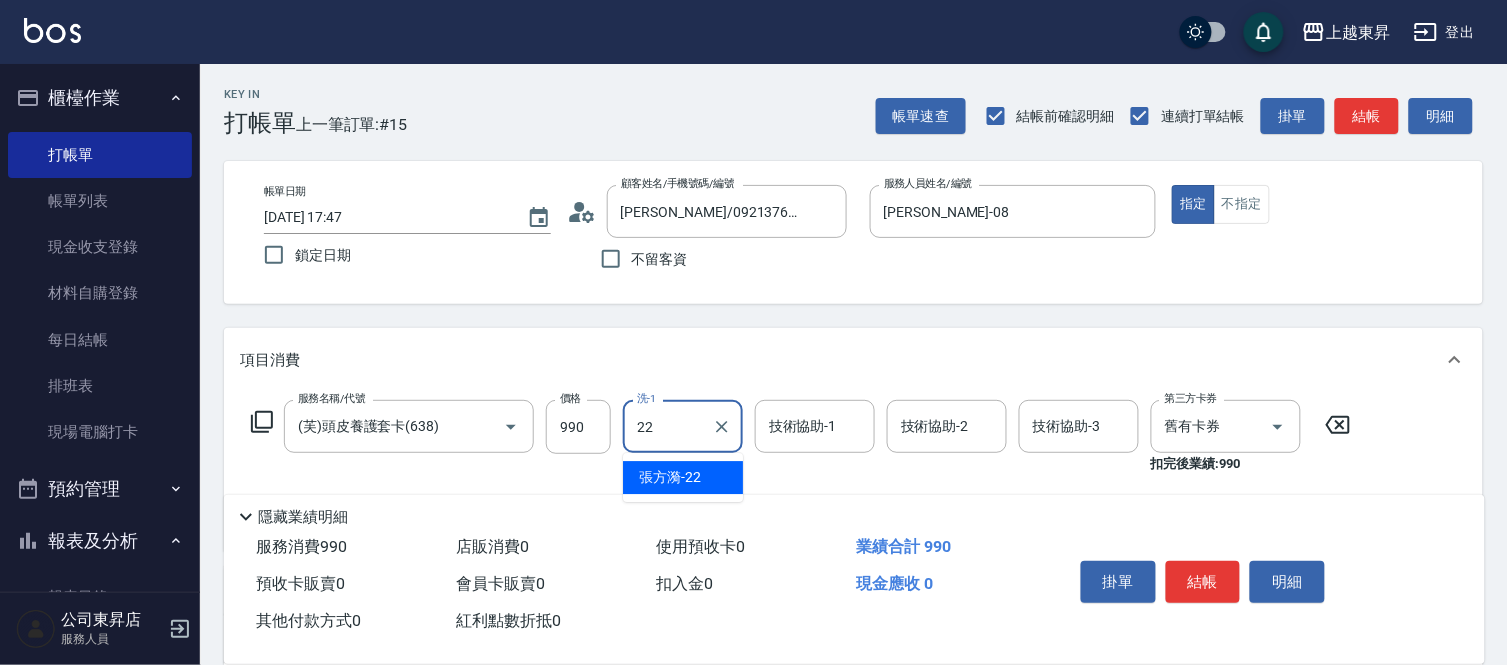 type on "[PERSON_NAME]-22" 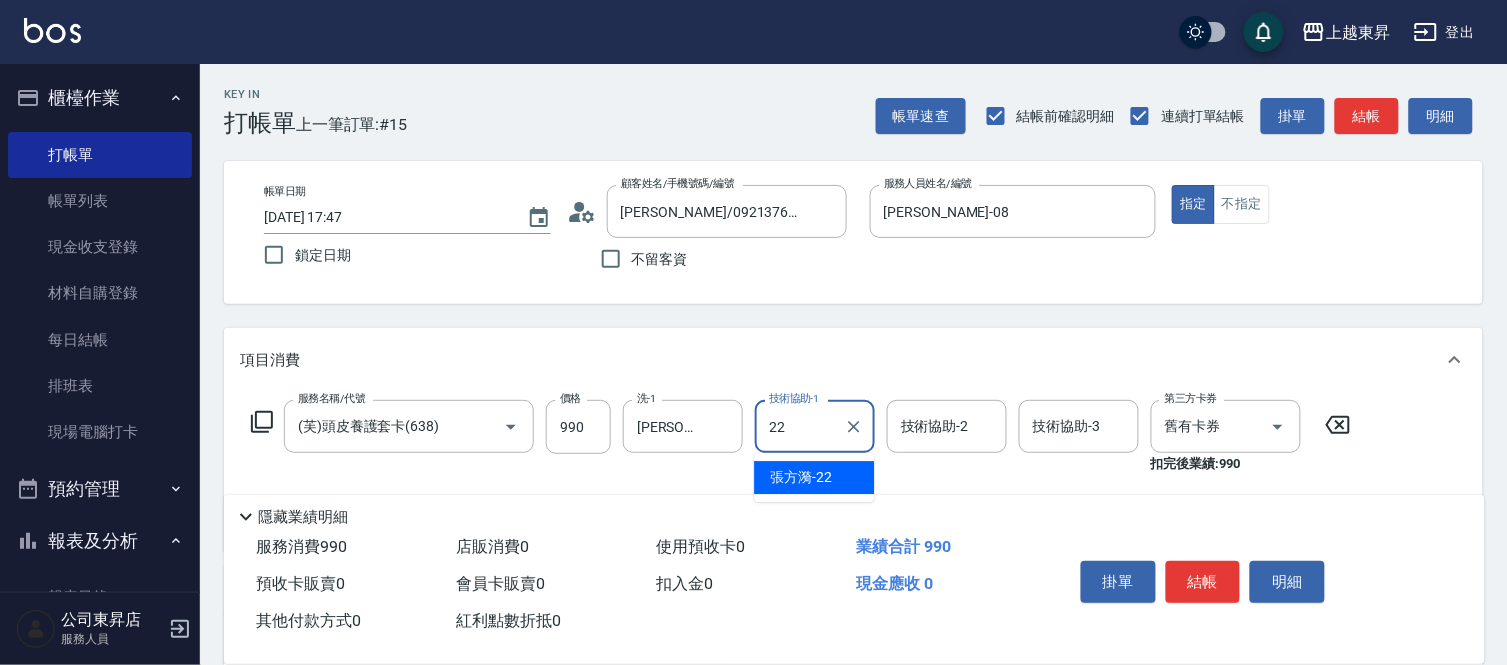 type on "[PERSON_NAME]-22" 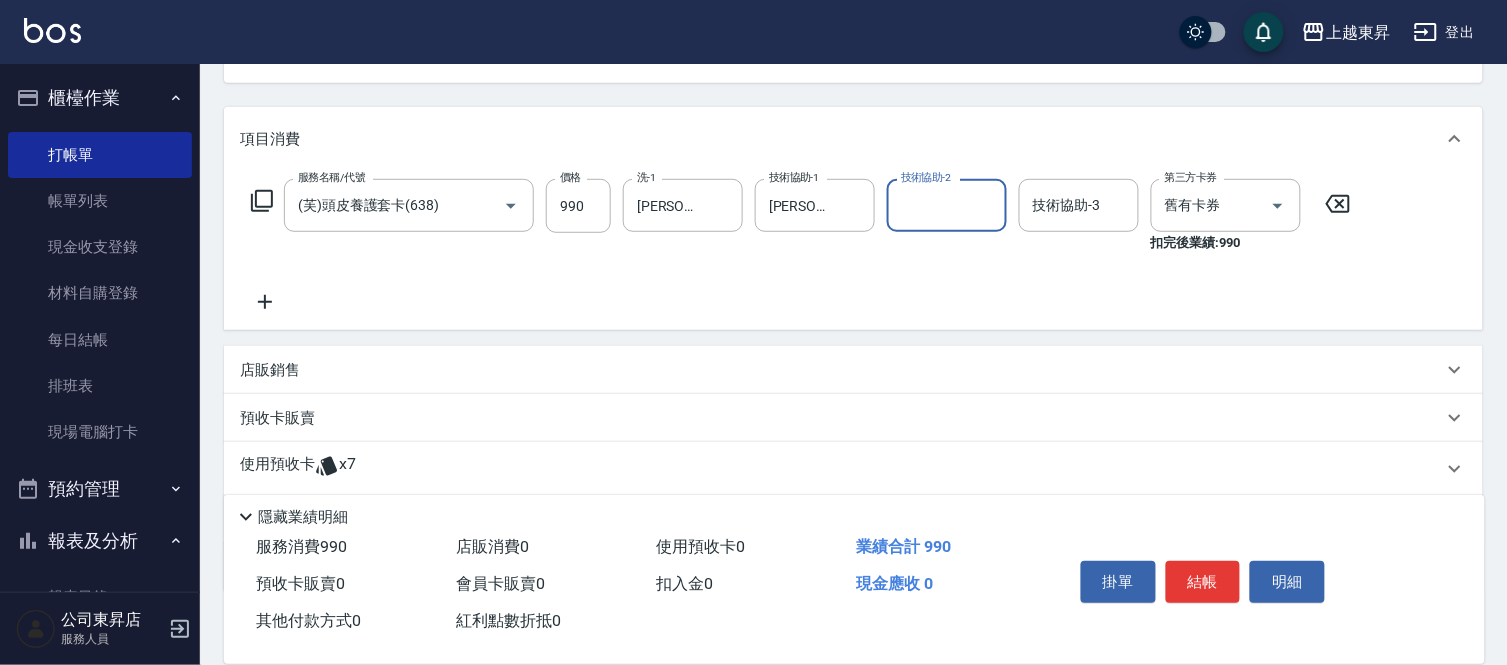 scroll, scrollTop: 222, scrollLeft: 0, axis: vertical 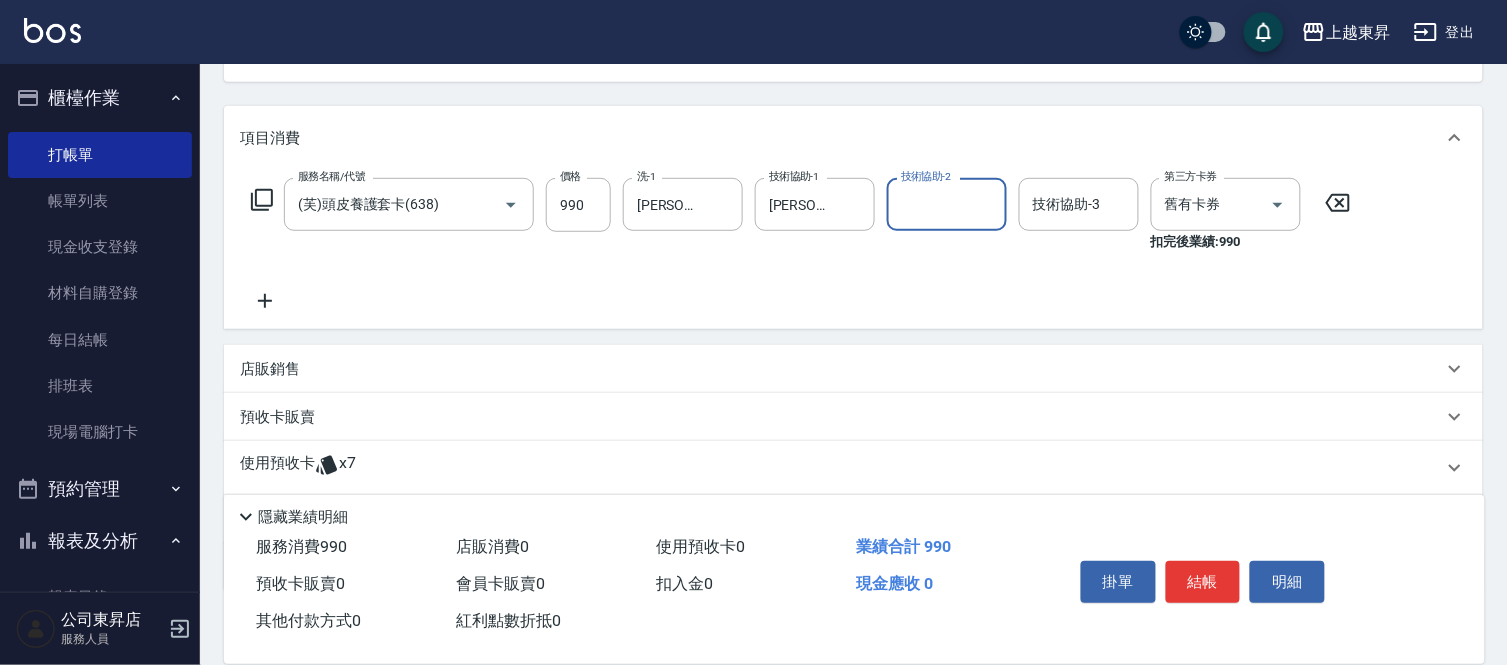 click 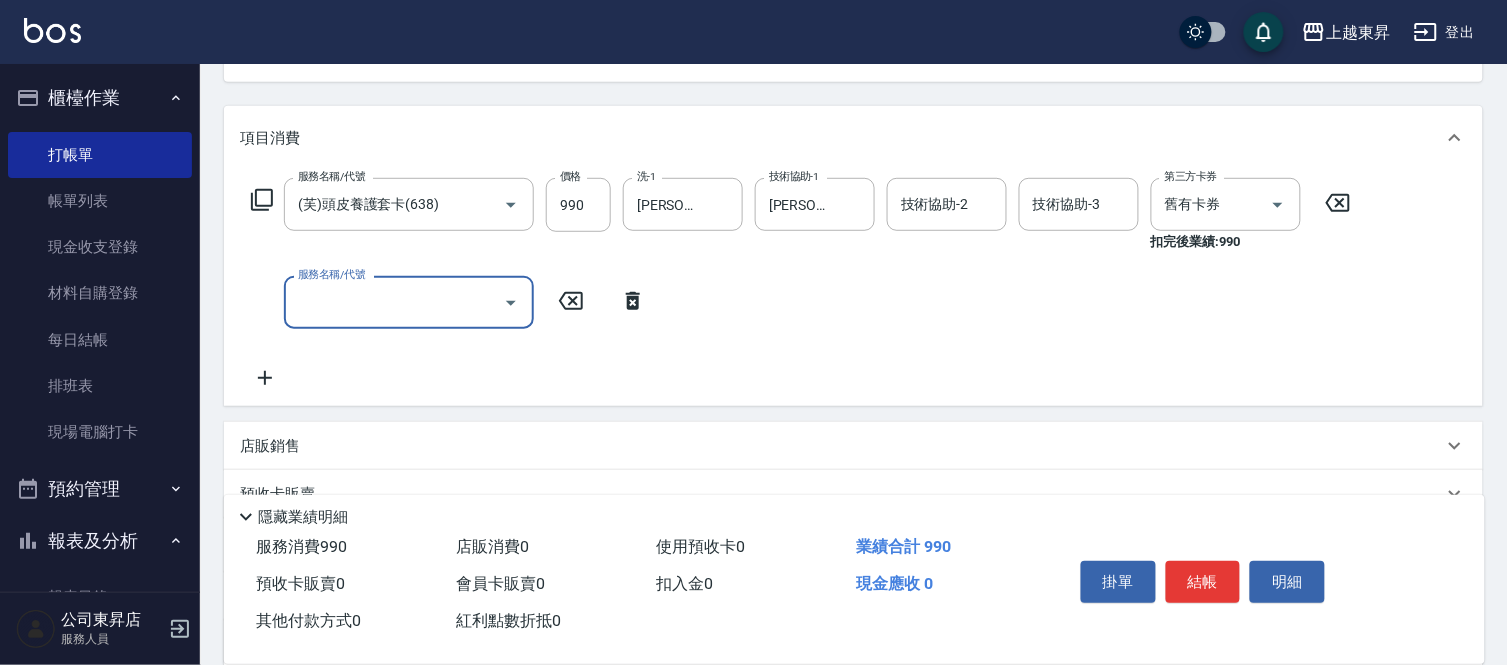 click on "服務名稱/代號" at bounding box center (394, 302) 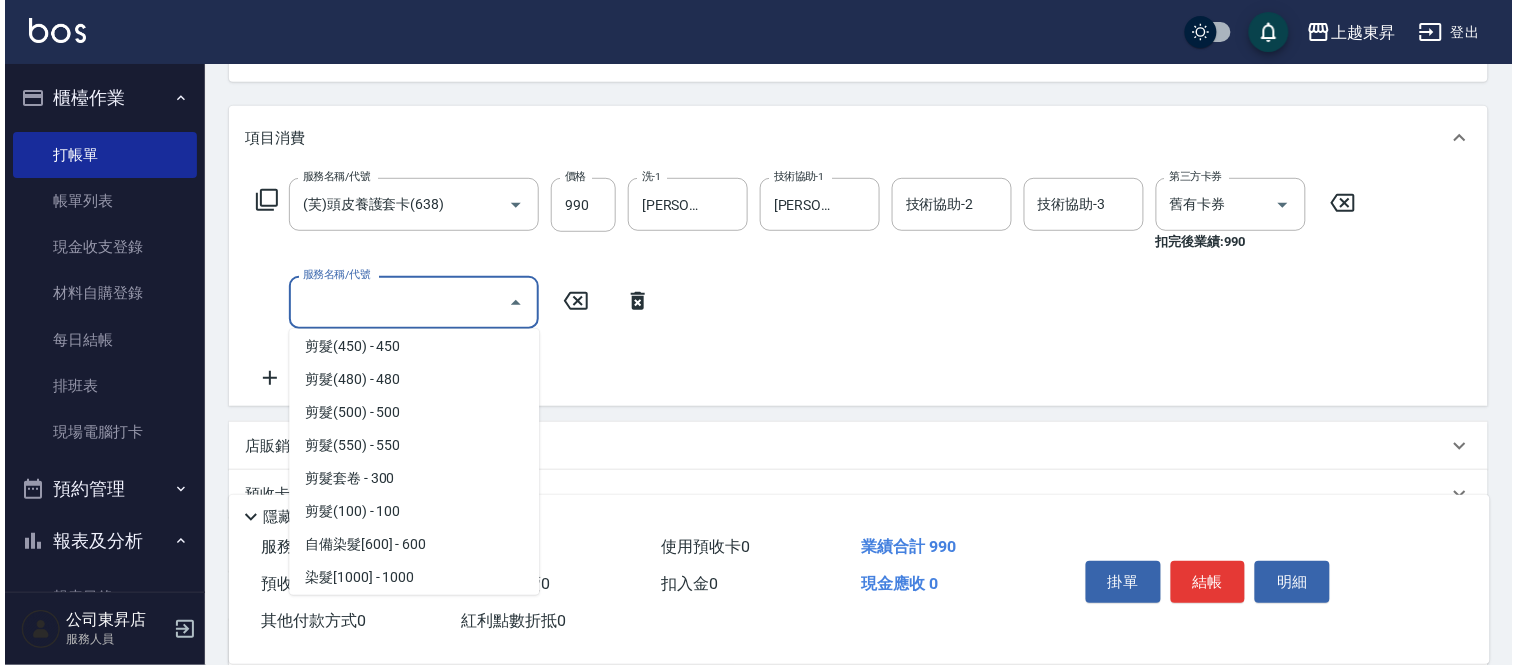 scroll, scrollTop: 1666, scrollLeft: 0, axis: vertical 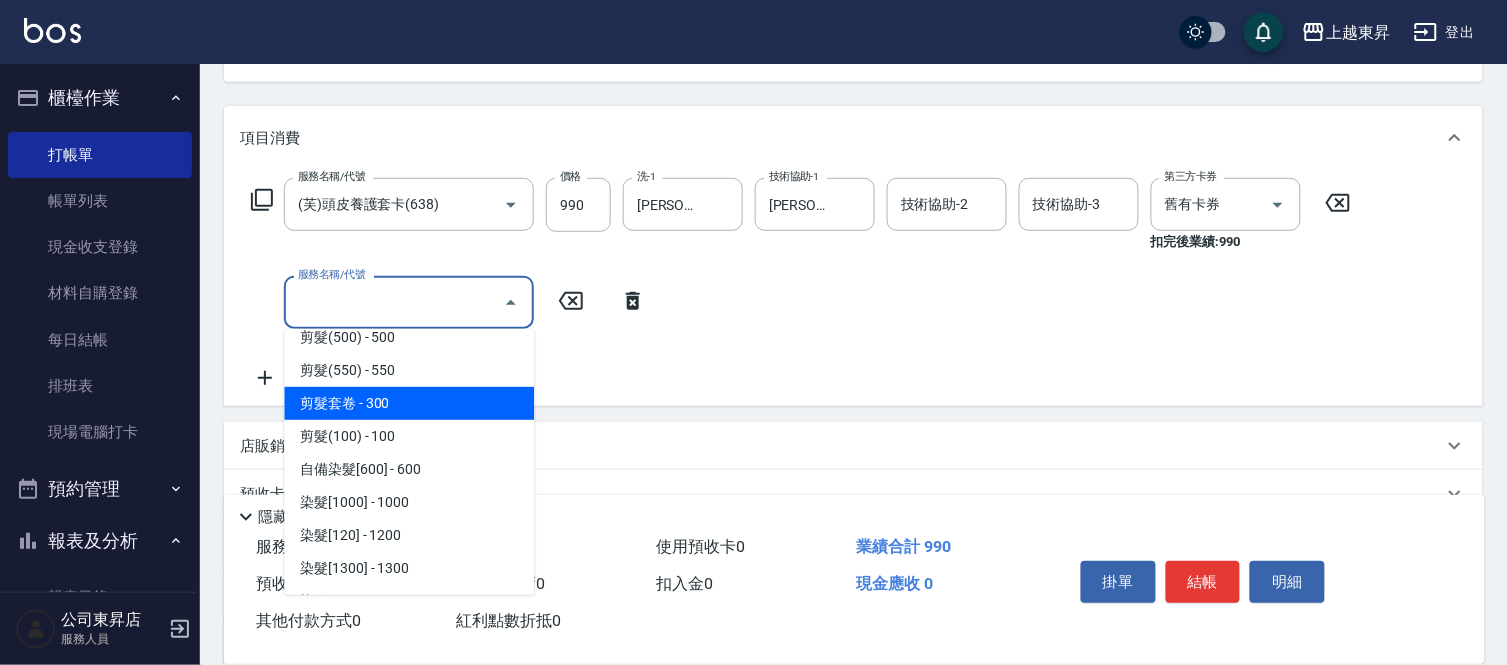 click on "剪髮套卷 - 300" at bounding box center (409, 403) 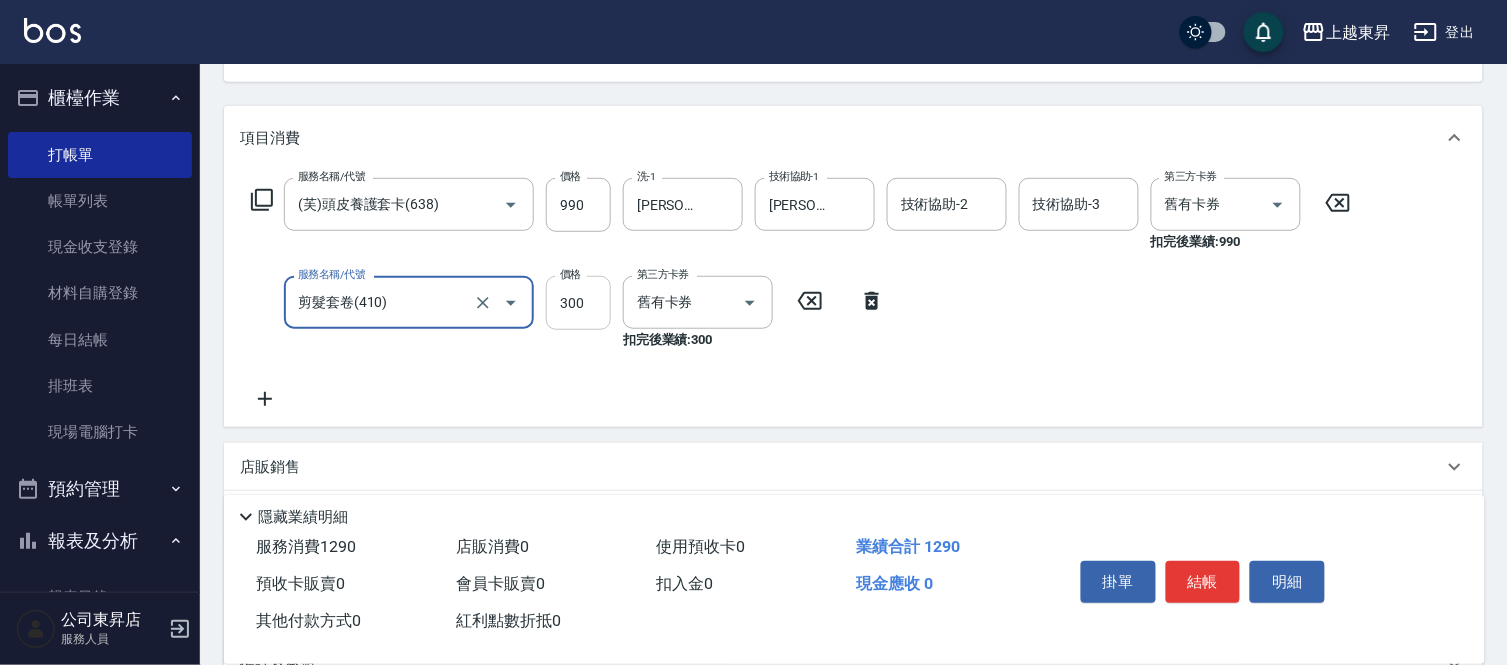 click on "300" at bounding box center [578, 303] 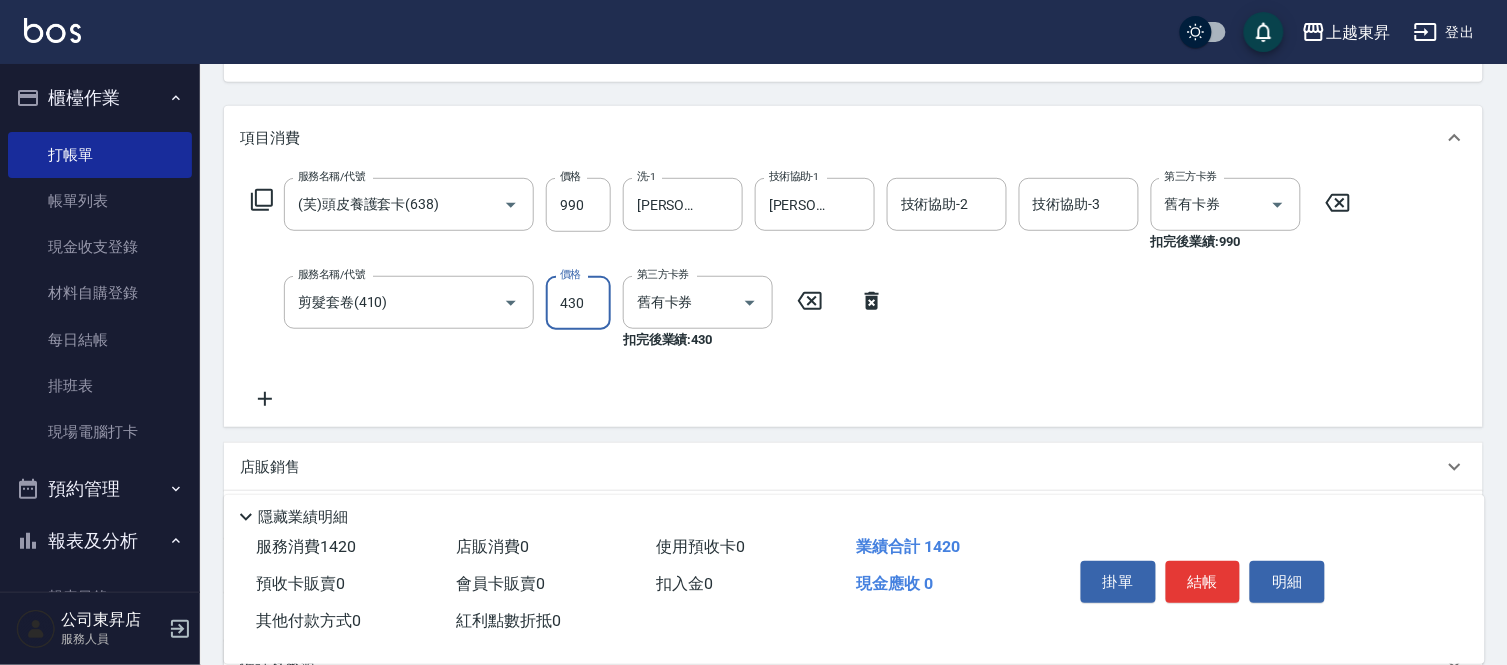 type on "430" 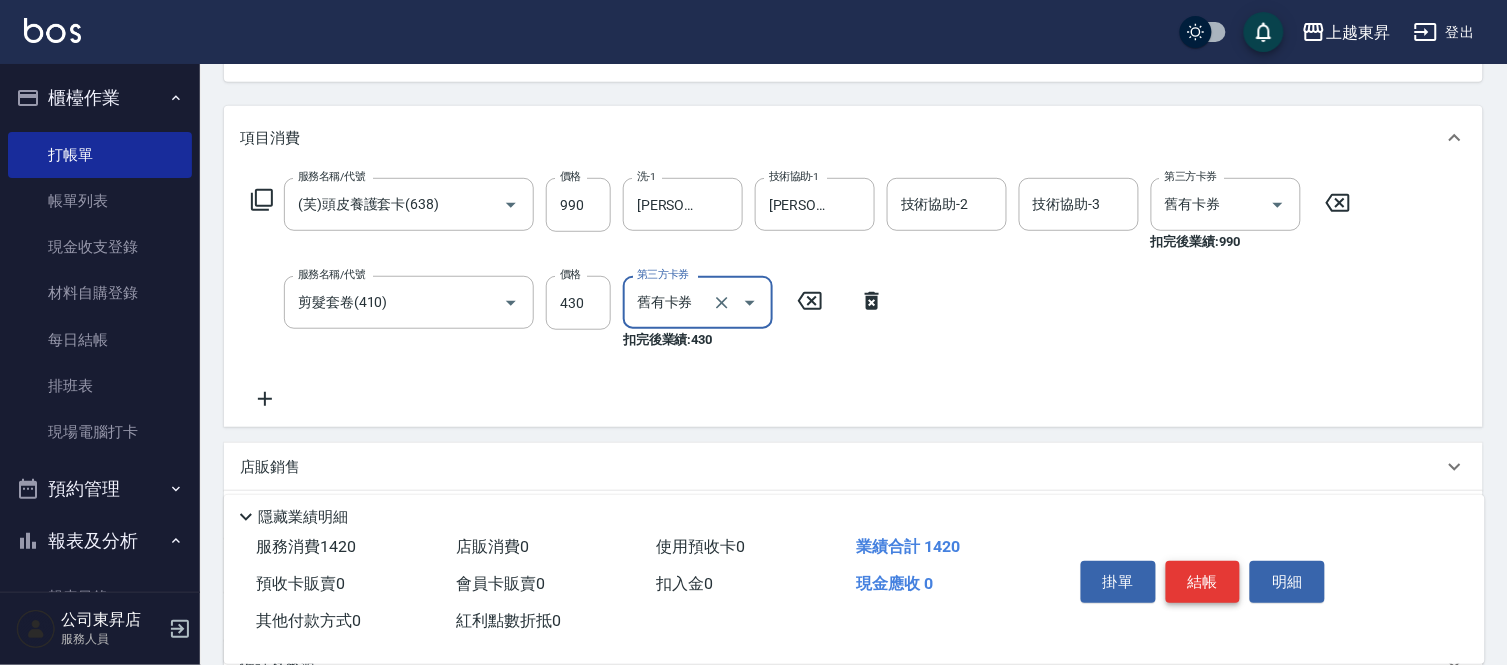 click on "結帳" at bounding box center (1203, 582) 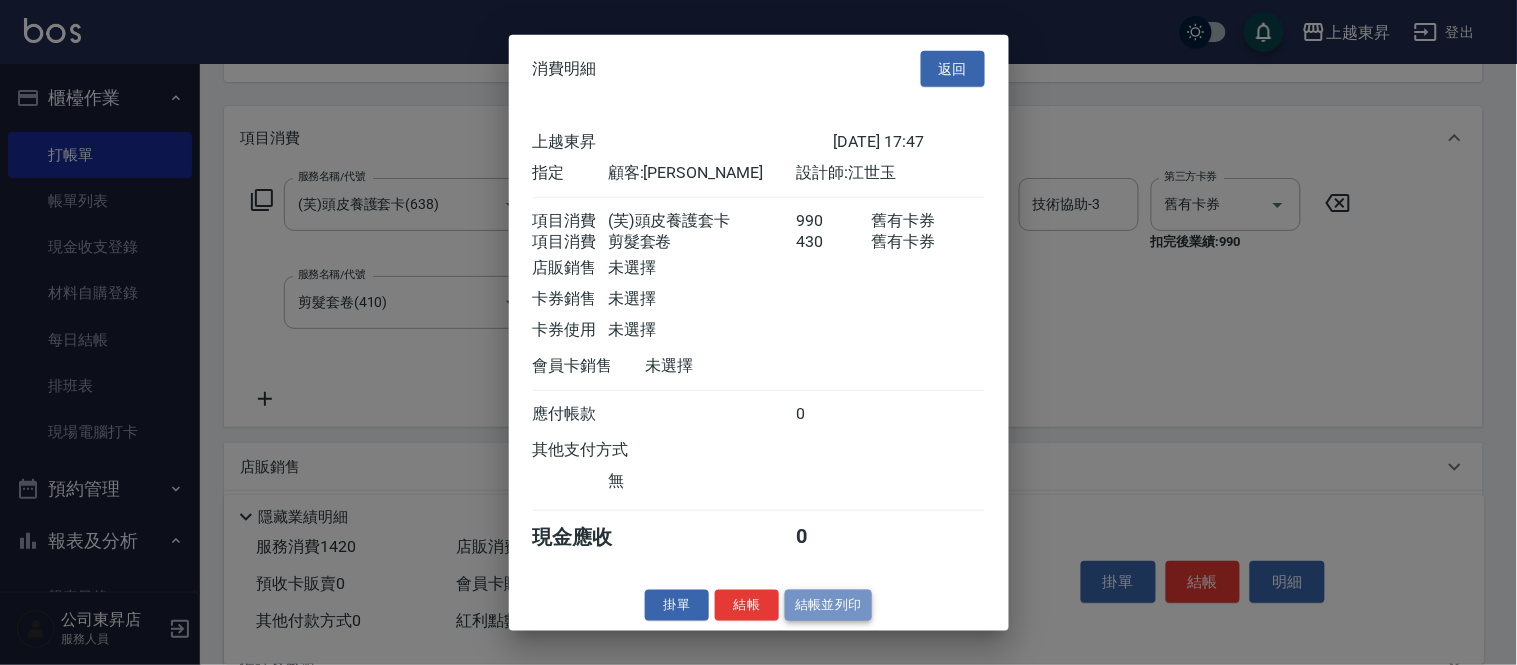 click on "結帳並列印" at bounding box center [828, 605] 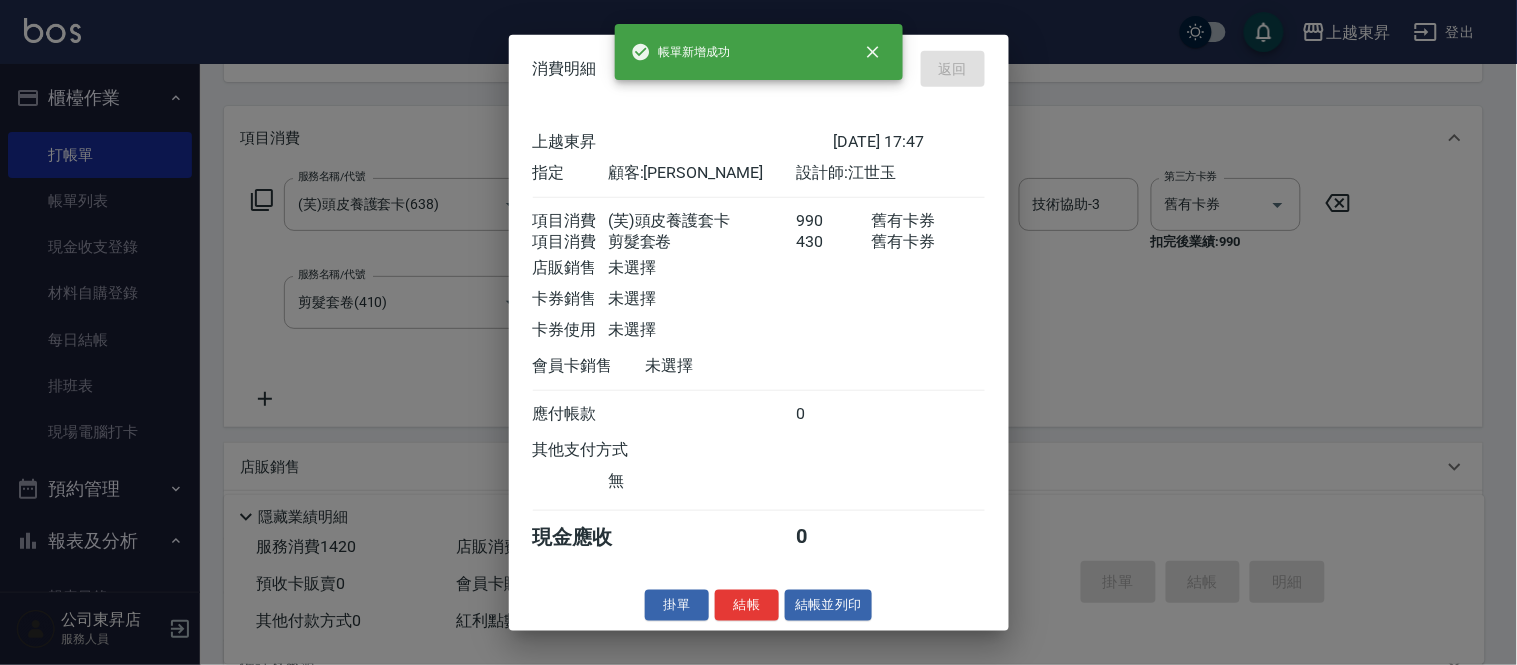 type 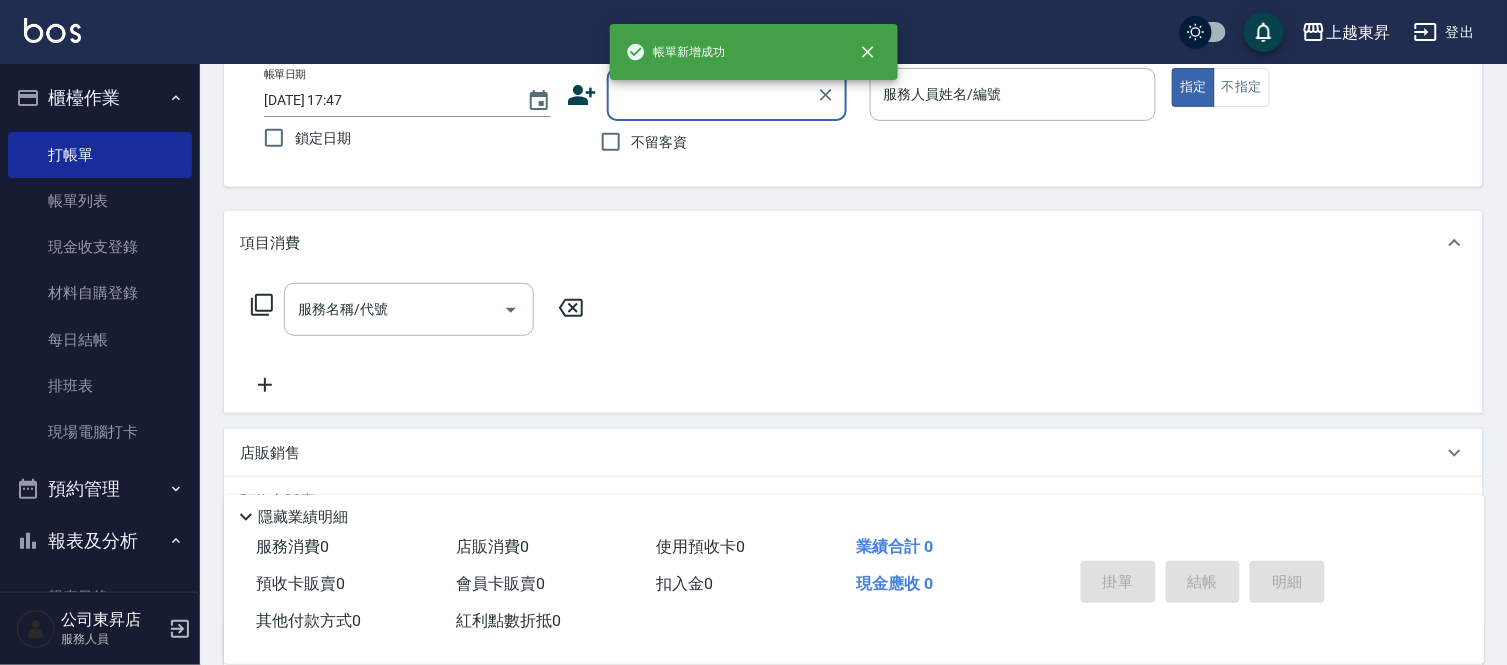 scroll, scrollTop: 83, scrollLeft: 0, axis: vertical 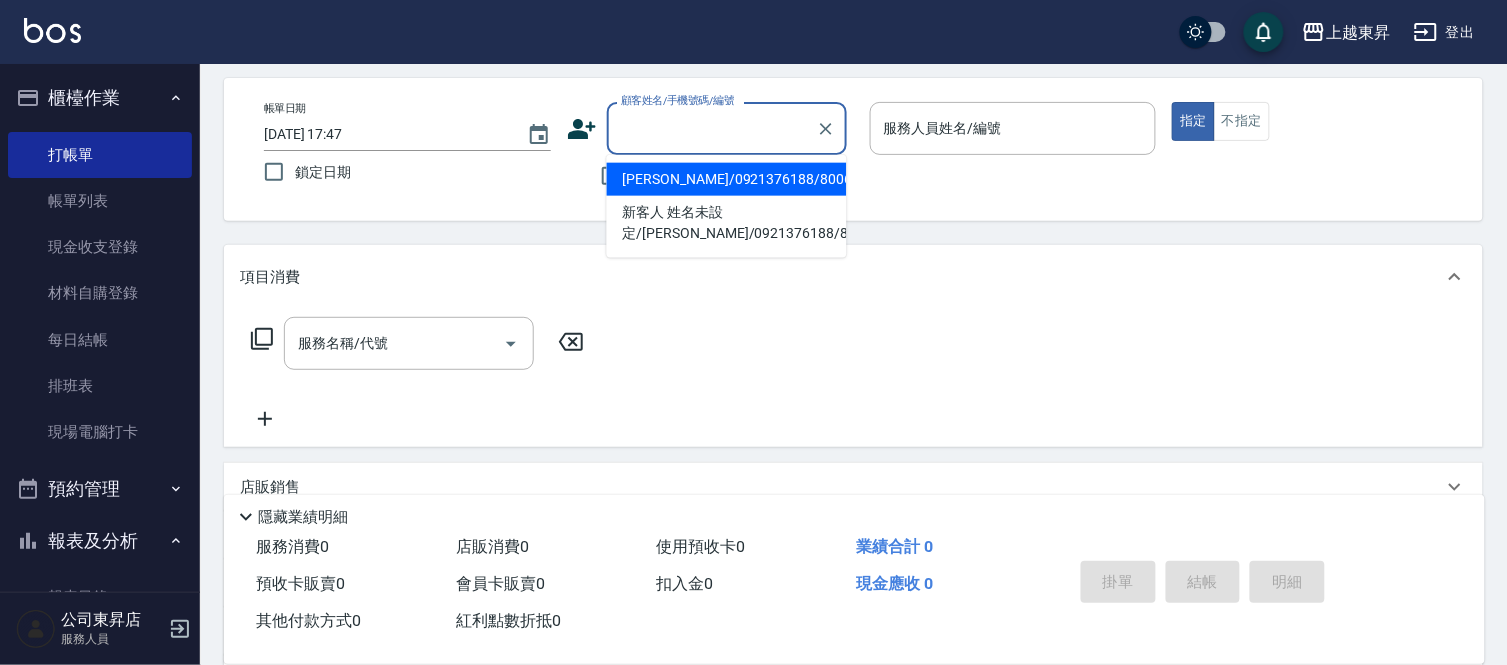 click on "顧客姓名/手機號碼/編號" at bounding box center (712, 128) 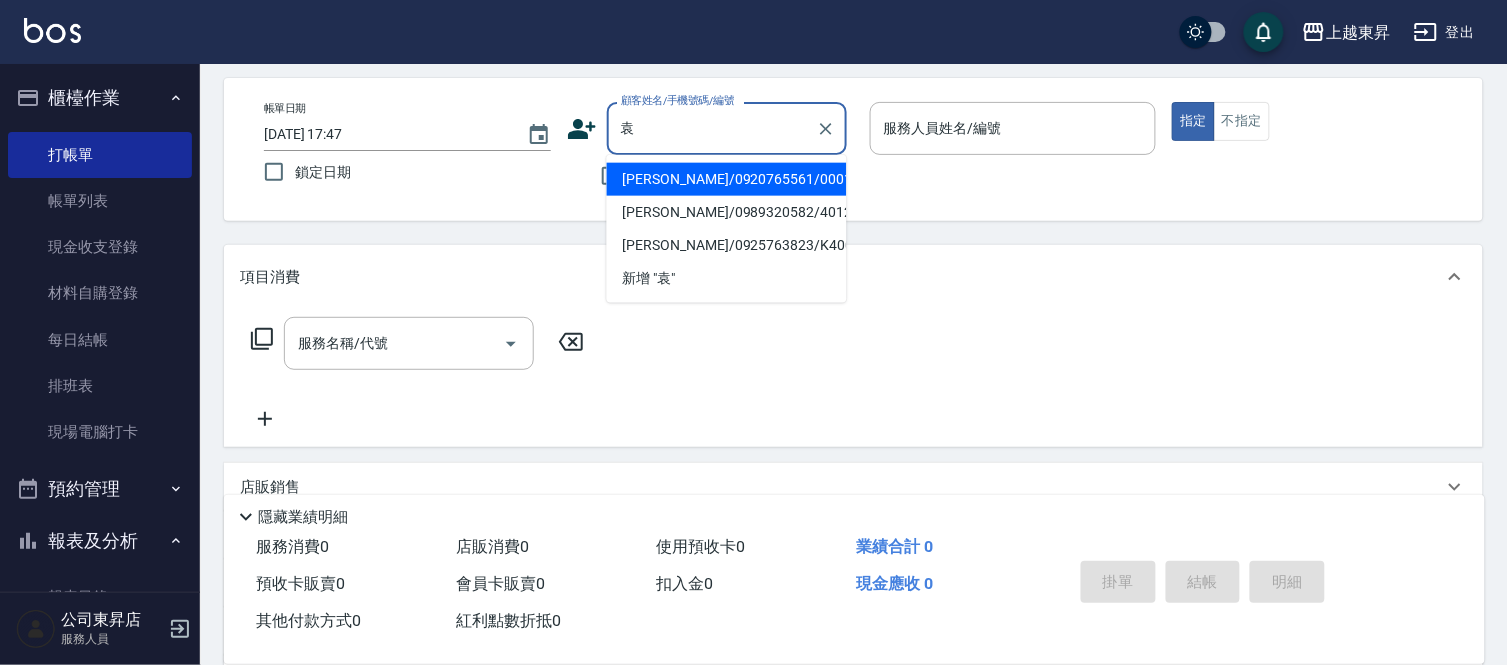 click on "[PERSON_NAME]/0920765561/00015" at bounding box center (727, 179) 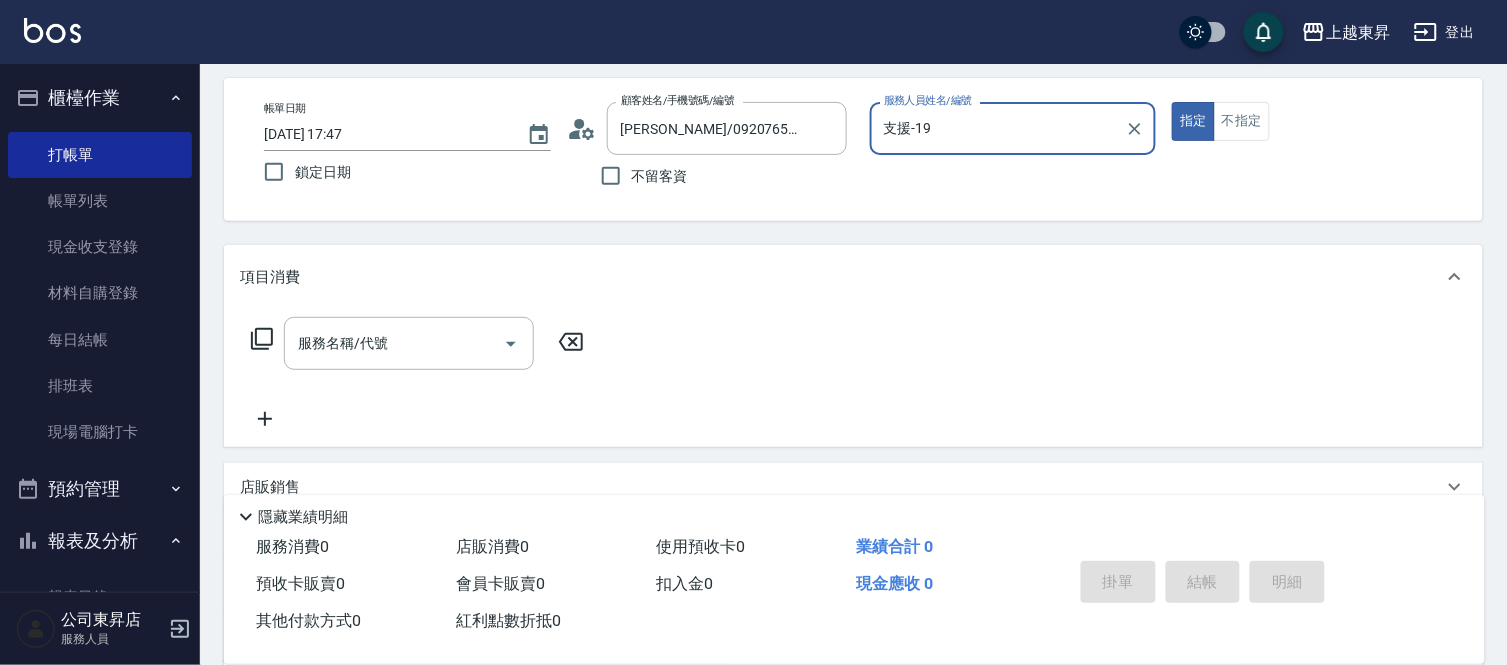 click on "支援-19" at bounding box center (998, 128) 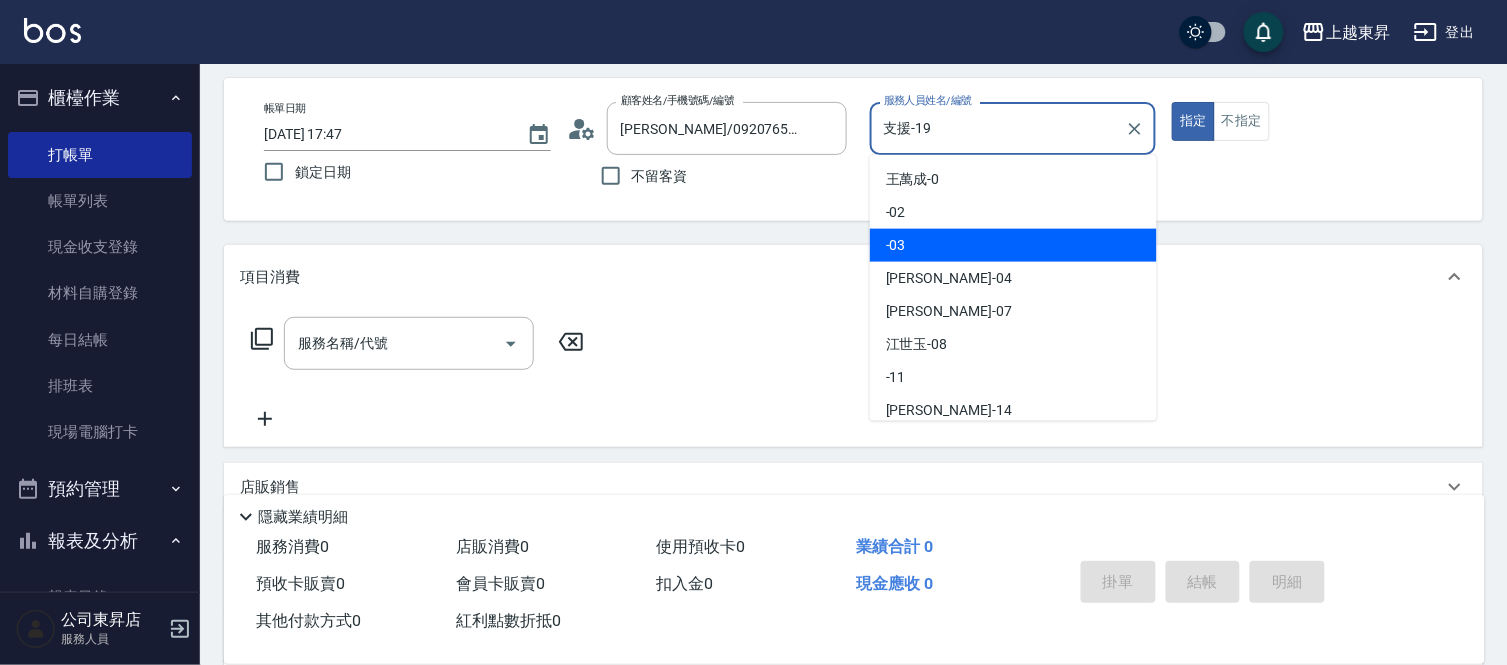 scroll, scrollTop: 72, scrollLeft: 0, axis: vertical 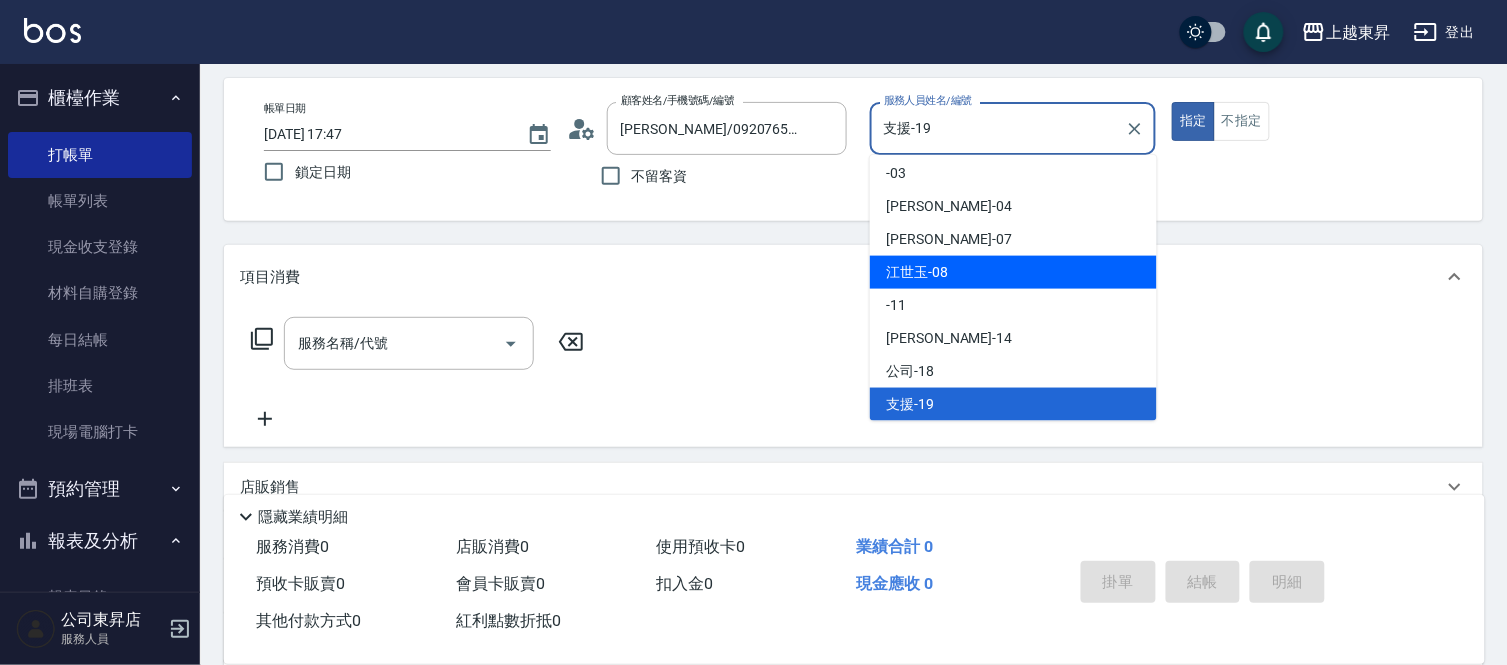 click on "[PERSON_NAME]-08" at bounding box center [917, 272] 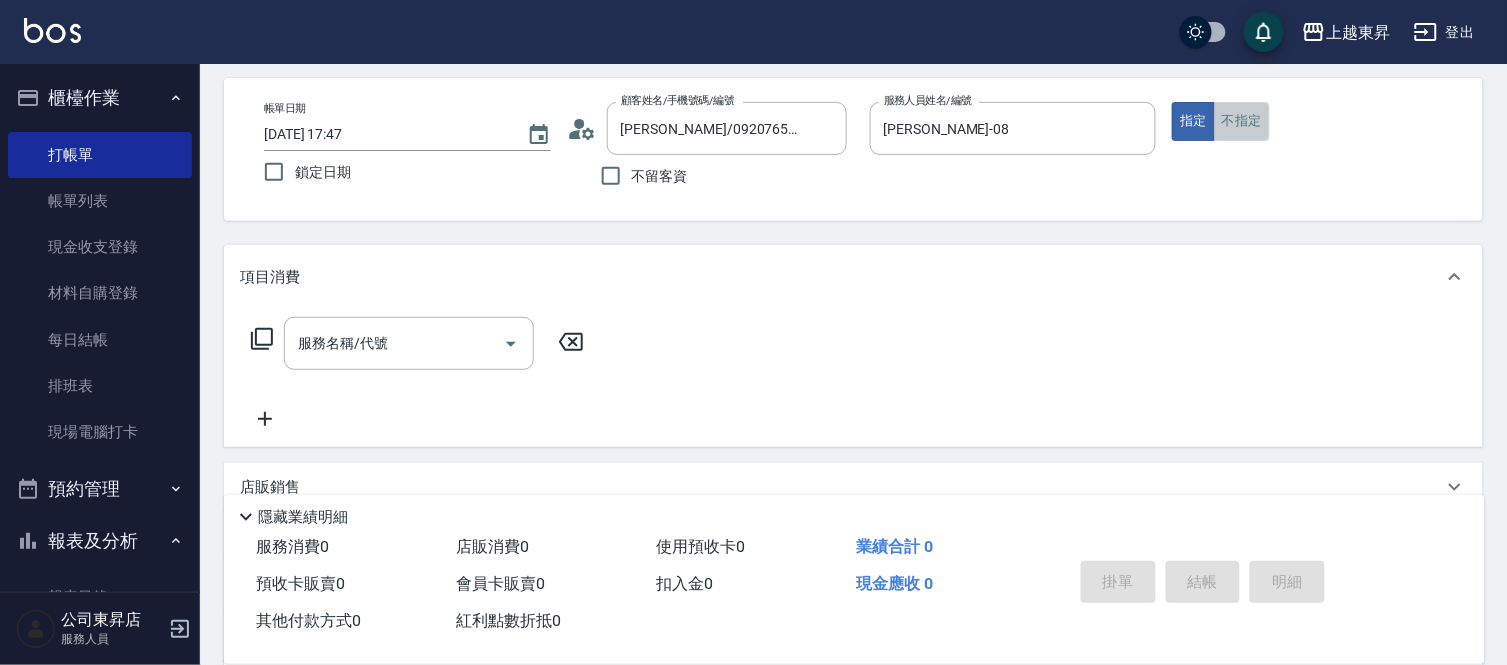 click on "不指定" at bounding box center [1242, 121] 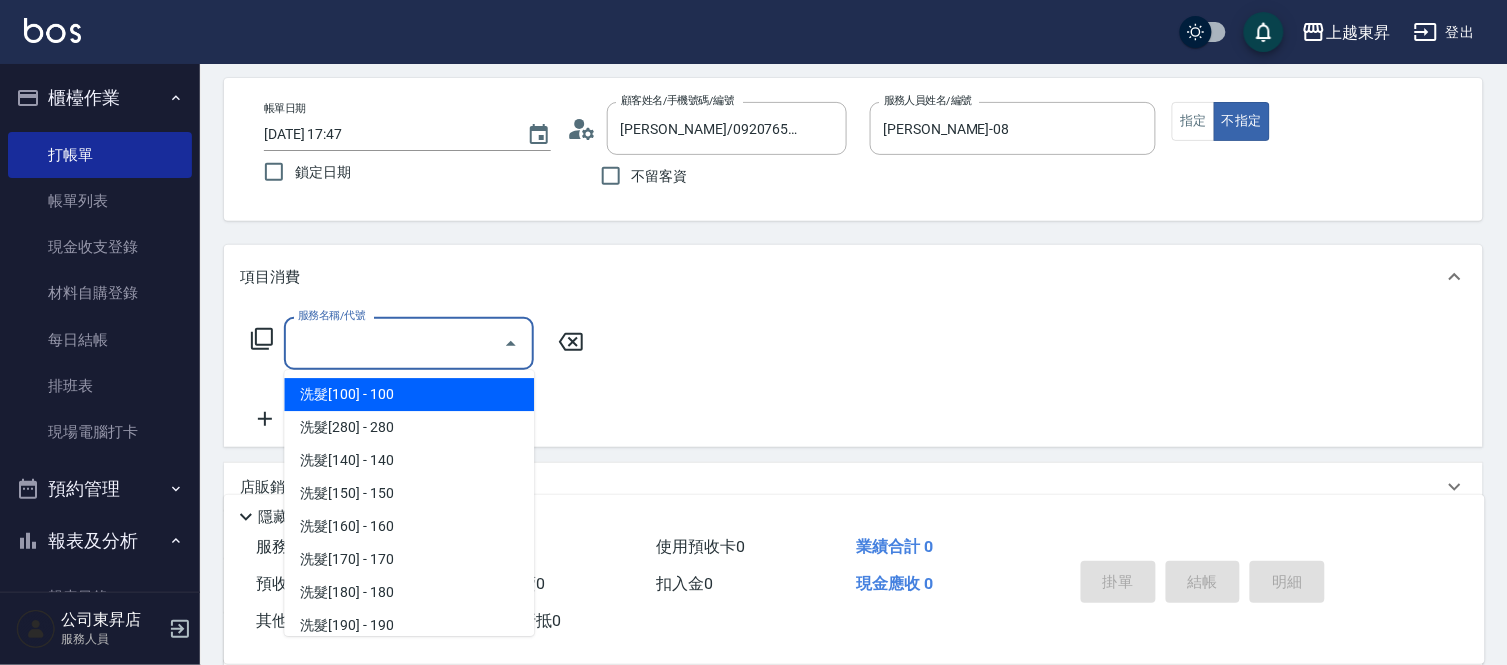 click on "服務名稱/代號" at bounding box center (394, 343) 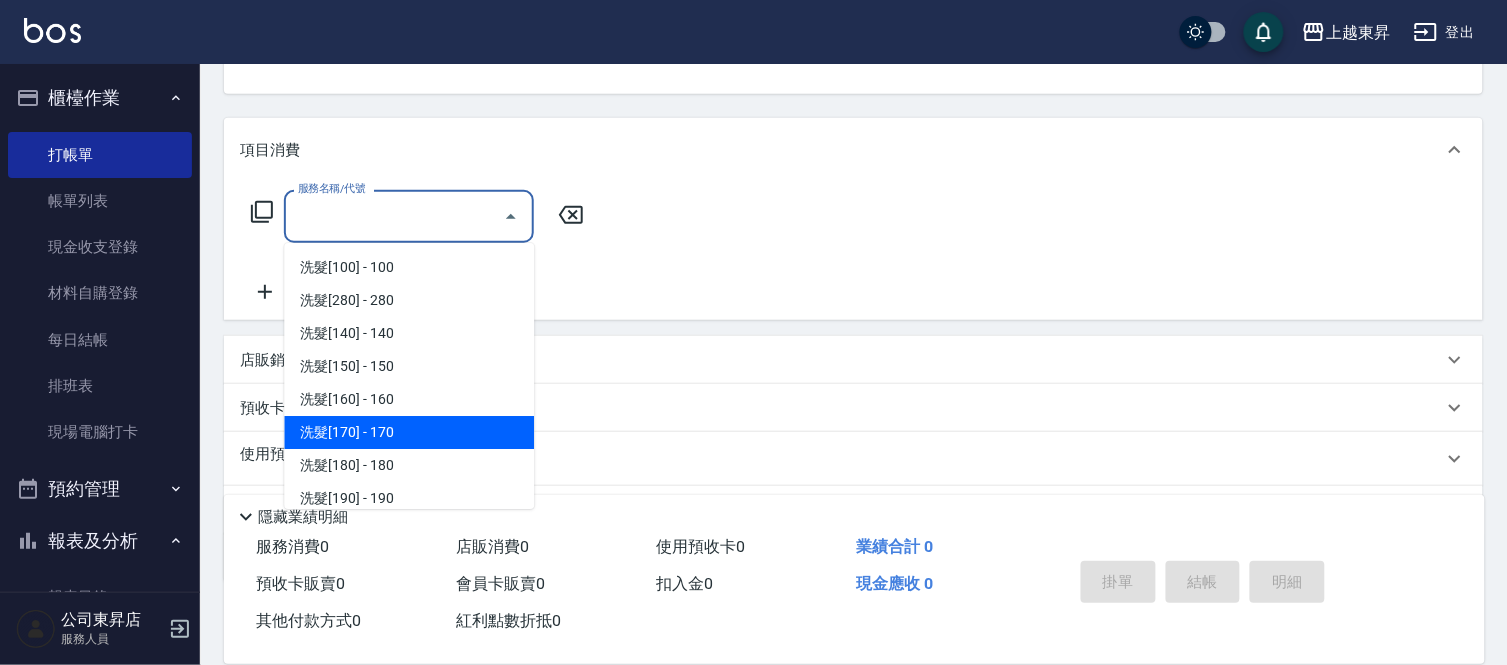 scroll, scrollTop: 204, scrollLeft: 0, axis: vertical 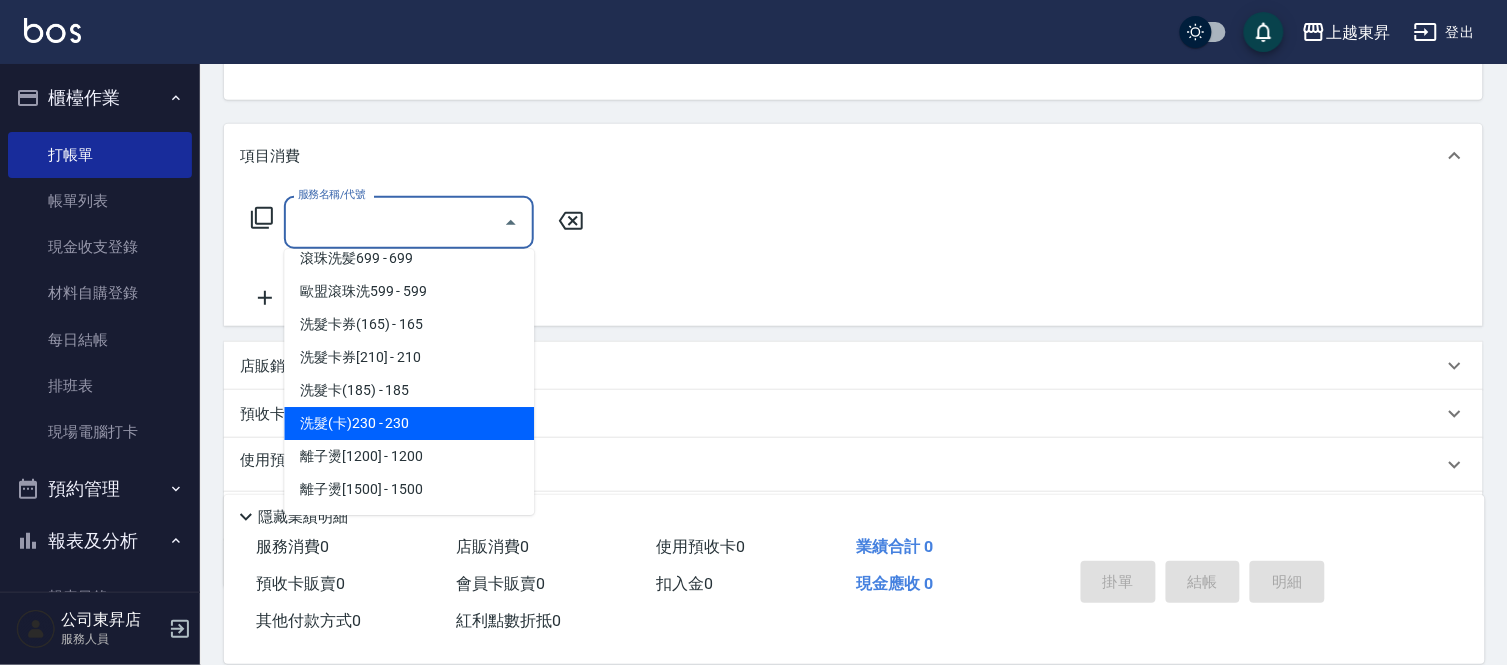 click on "洗髮(卡)230 - 230" at bounding box center [409, 423] 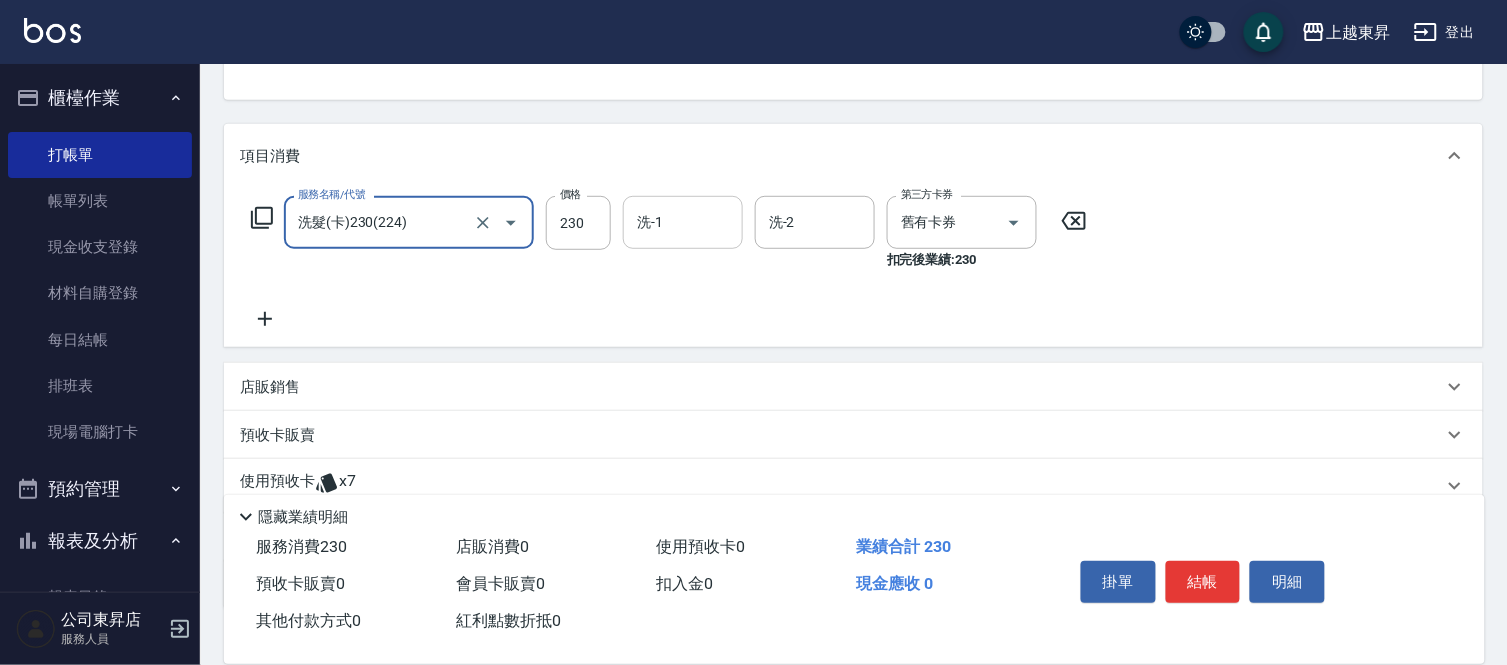 click on "洗-1" at bounding box center (683, 222) 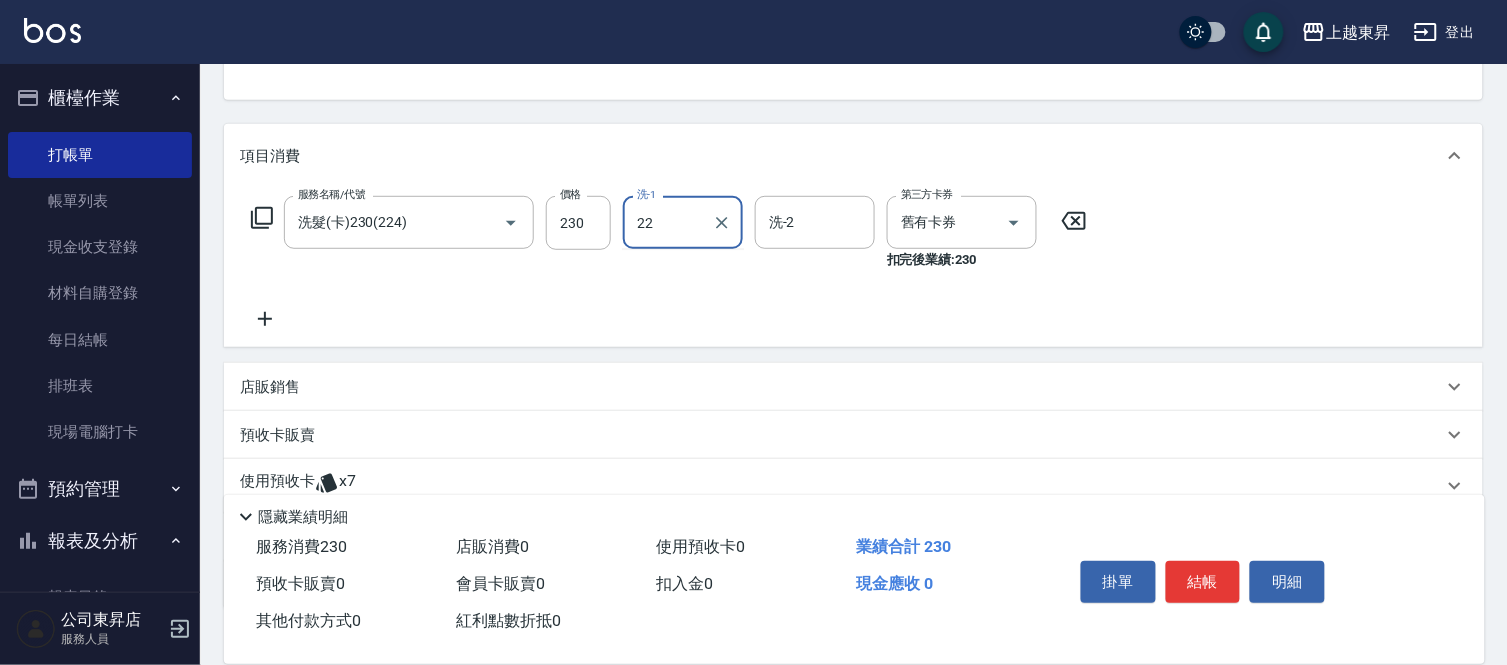type on "[PERSON_NAME]-22" 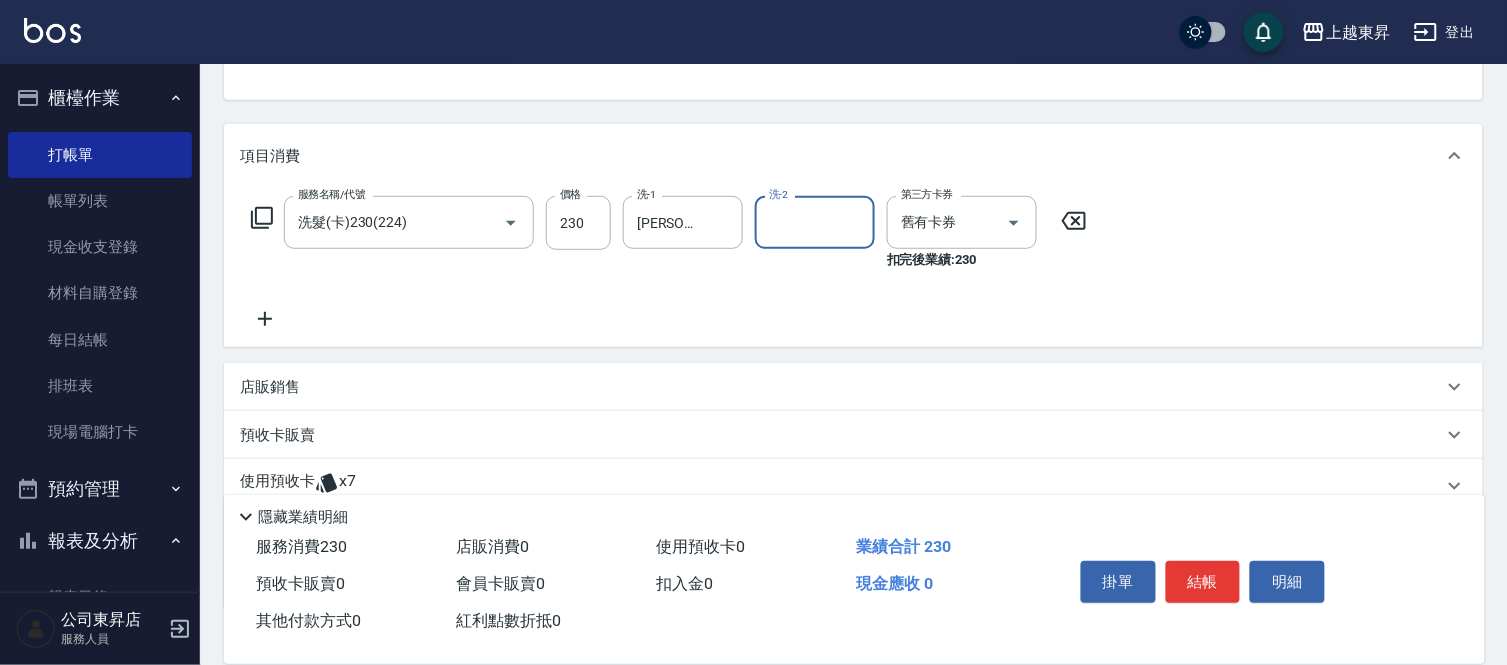 click 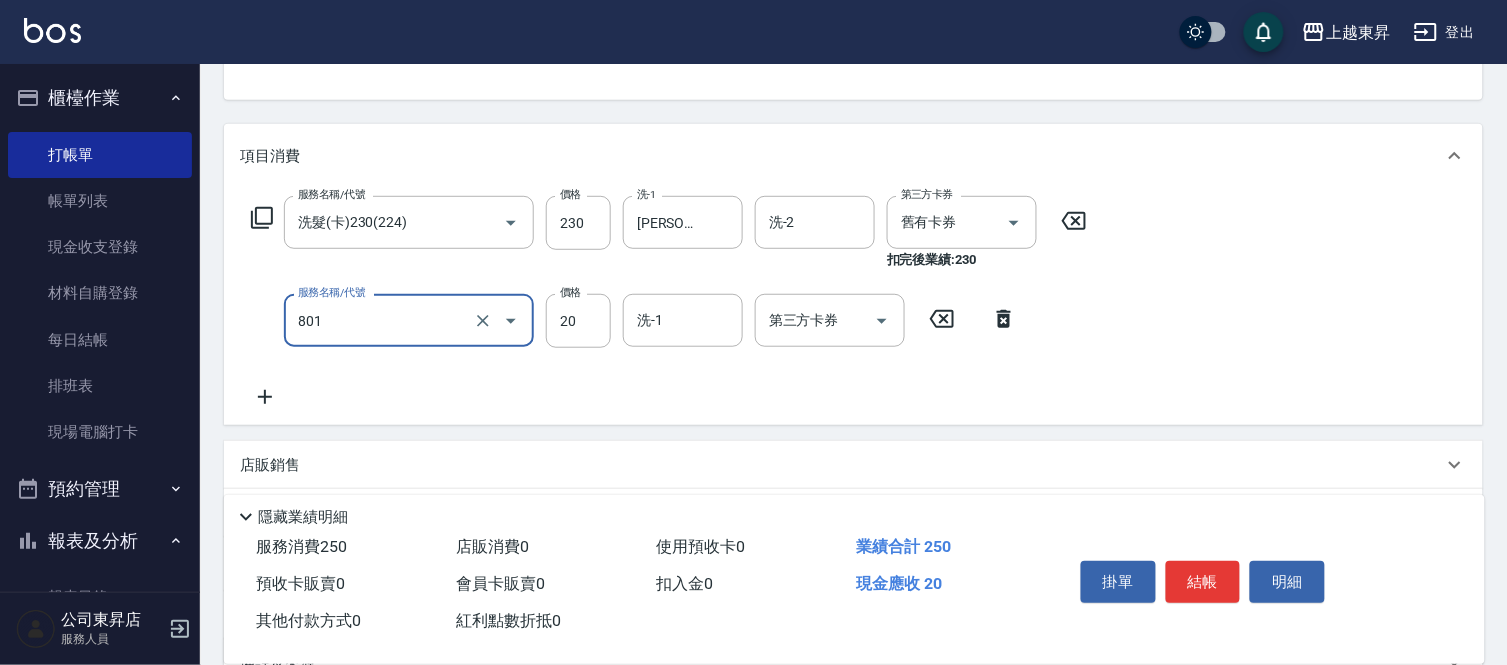 type on "潤絲(801)" 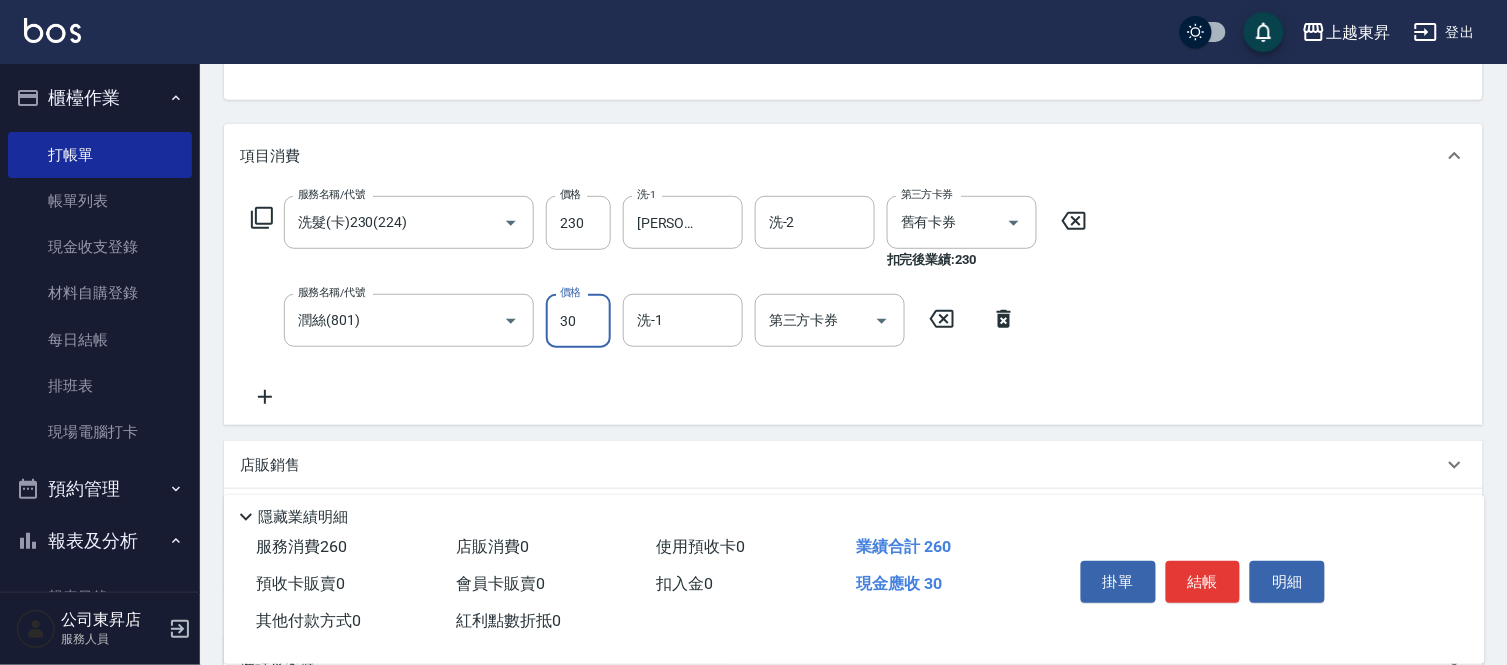 type on "30" 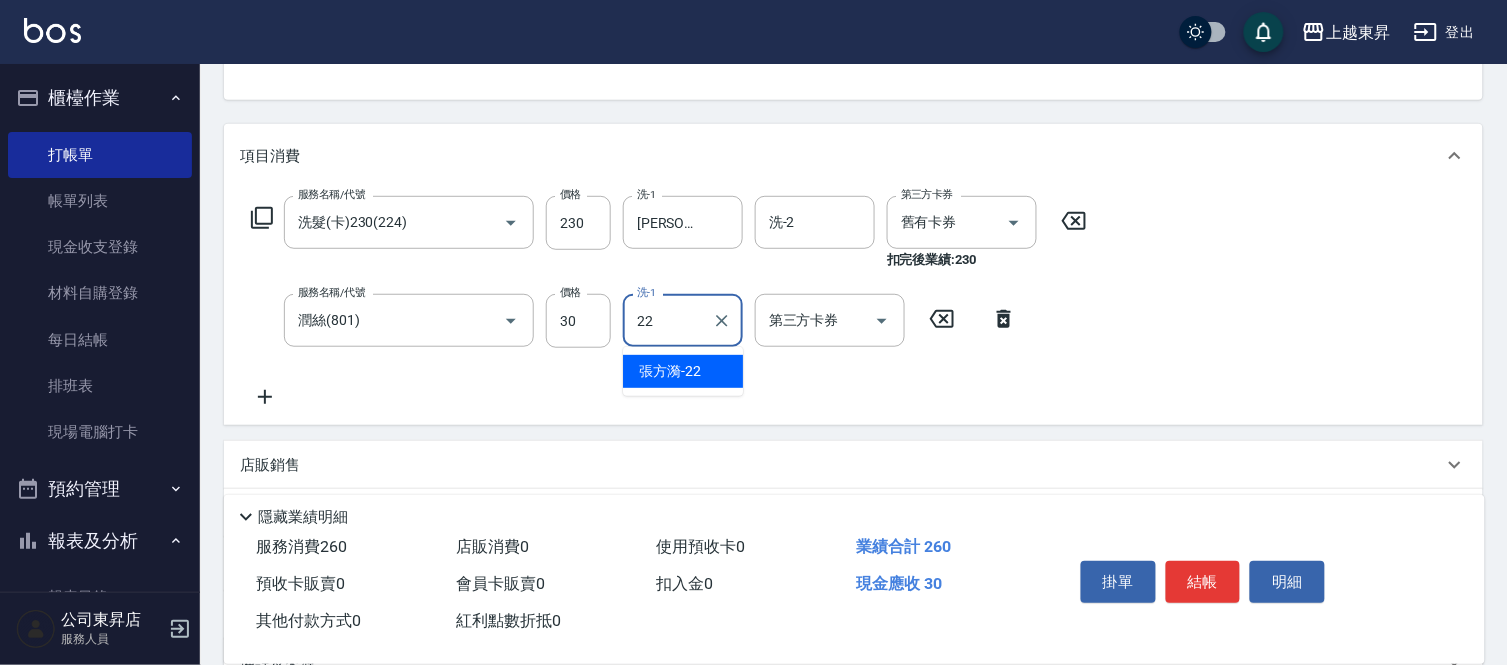 type on "[PERSON_NAME]-22" 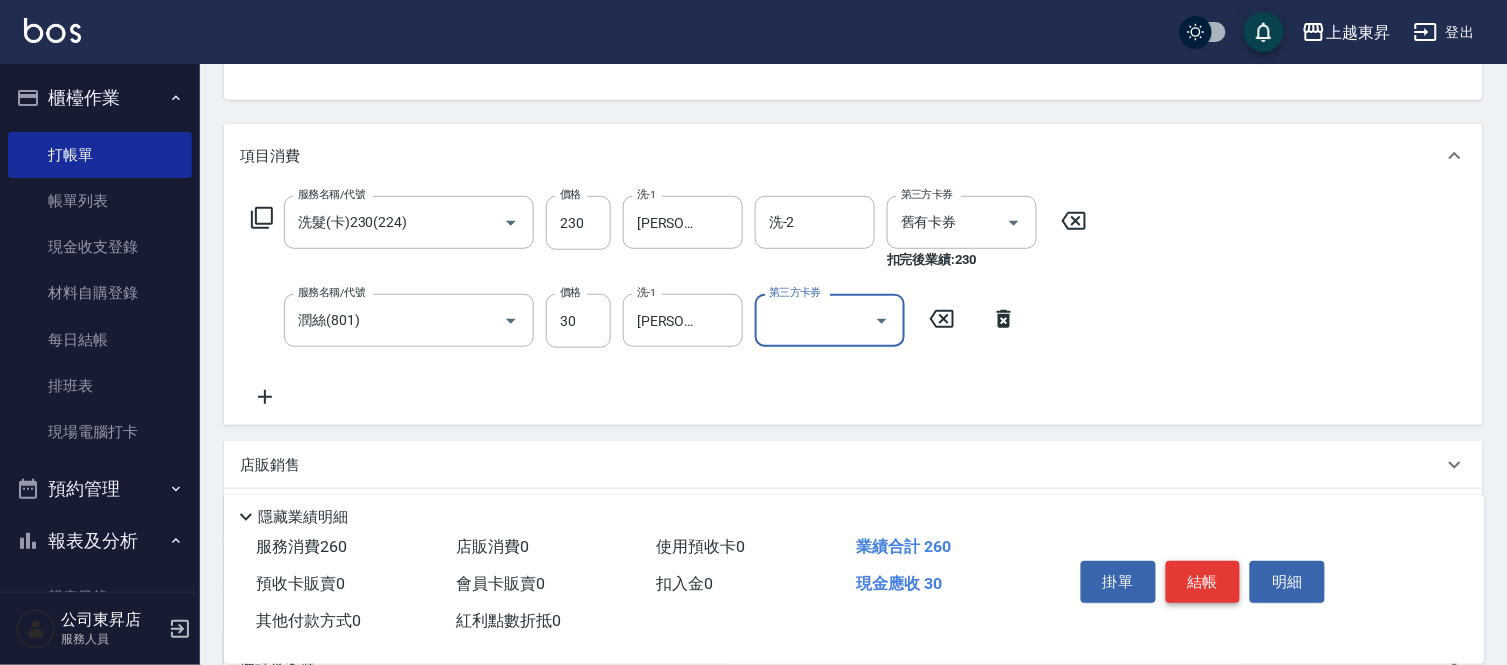 click on "結帳" at bounding box center (1203, 582) 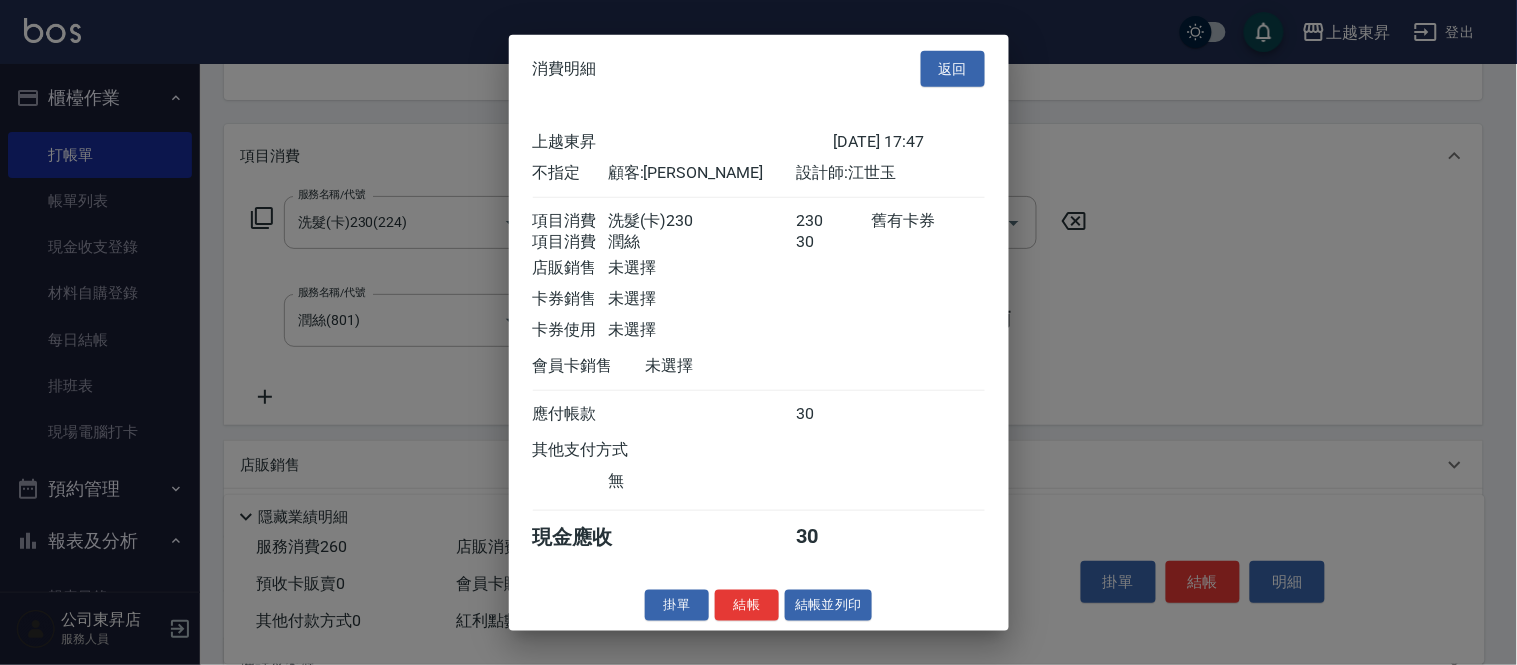 click on "結帳並列印" at bounding box center (828, 605) 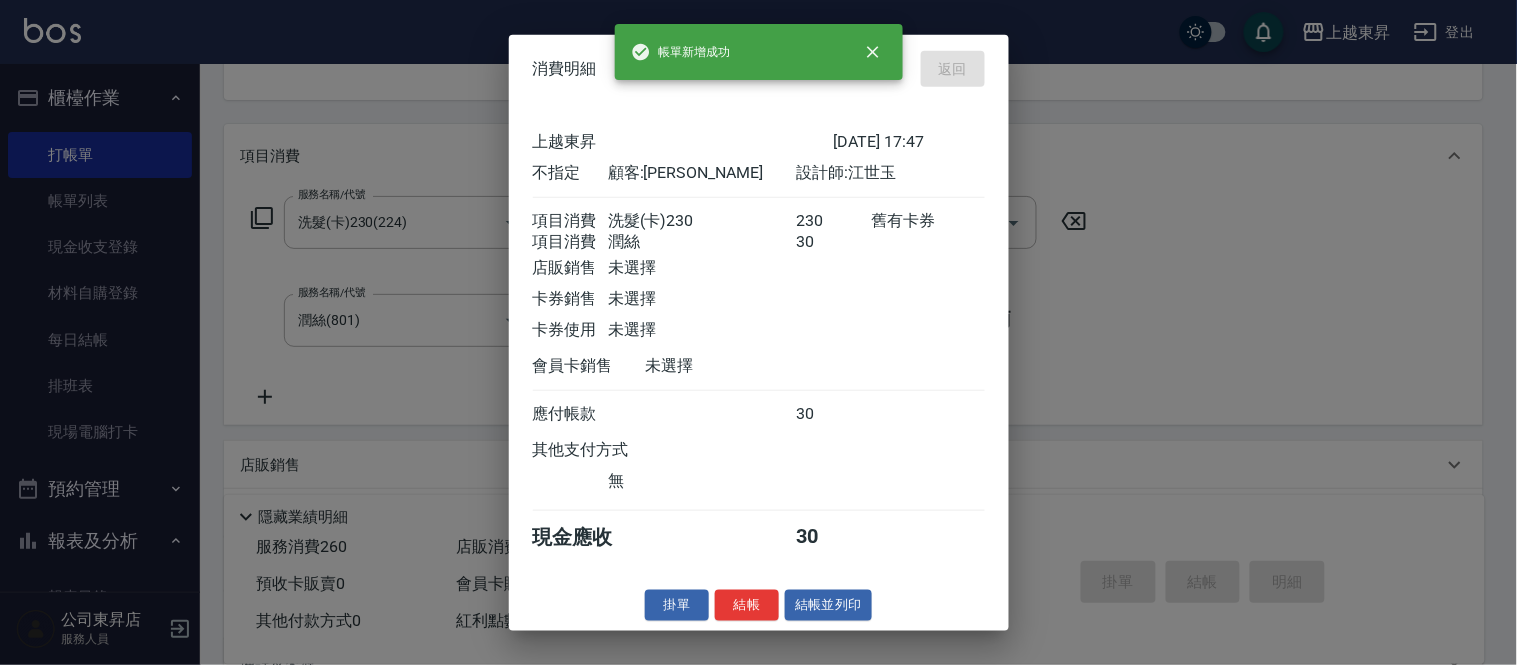 type on "[DATE] 17:48" 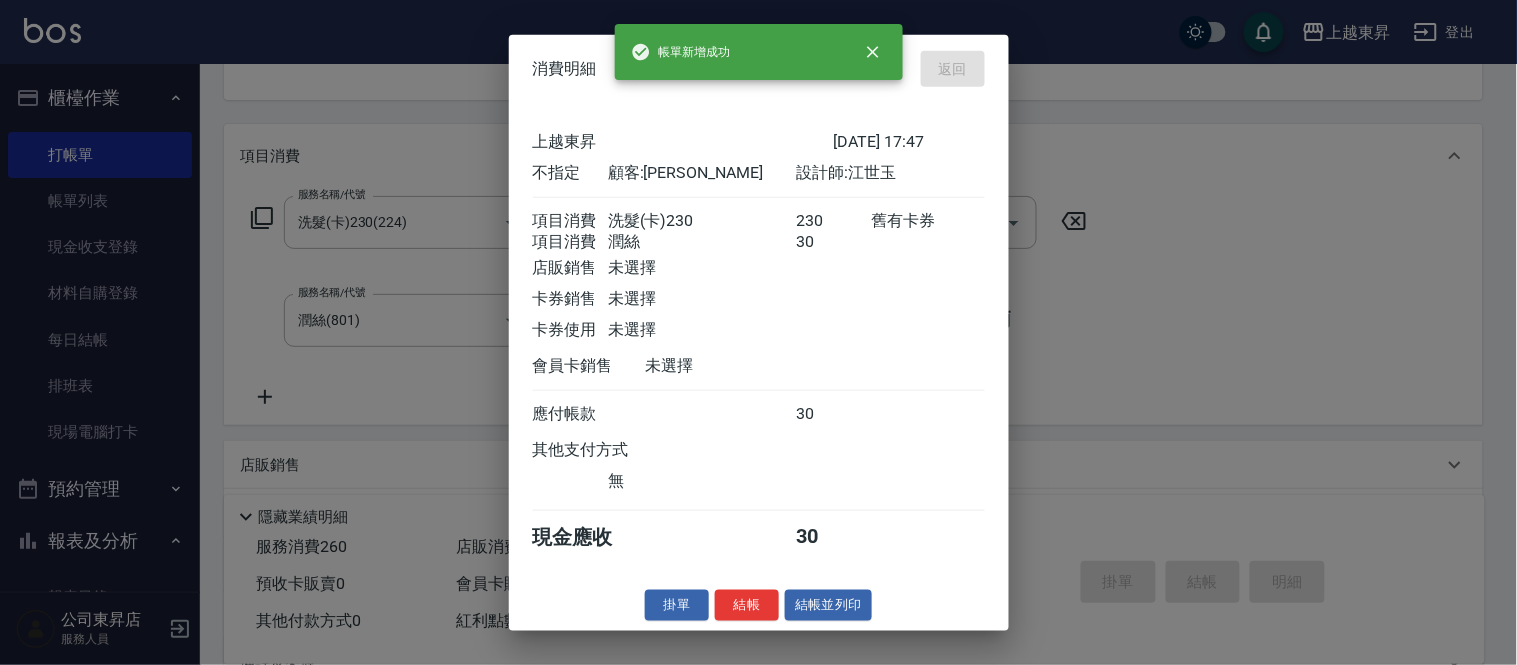 type 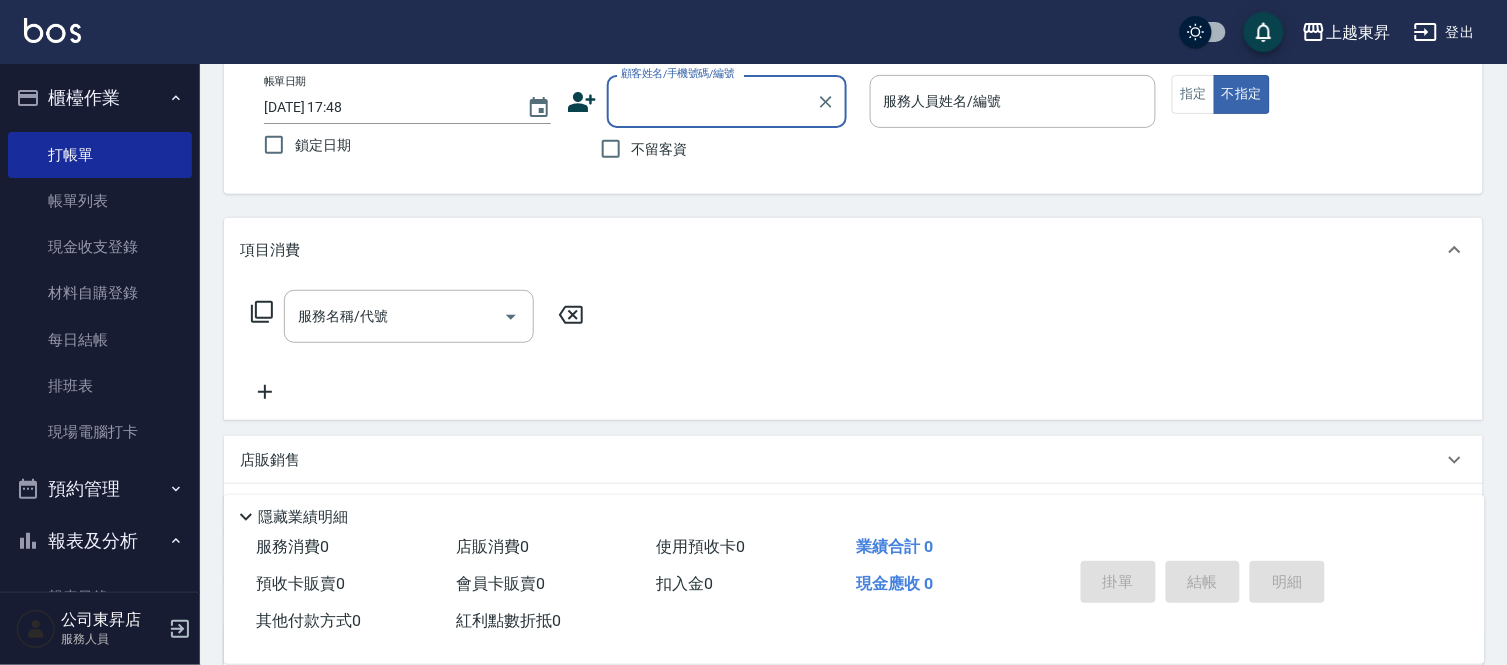 scroll, scrollTop: 0, scrollLeft: 0, axis: both 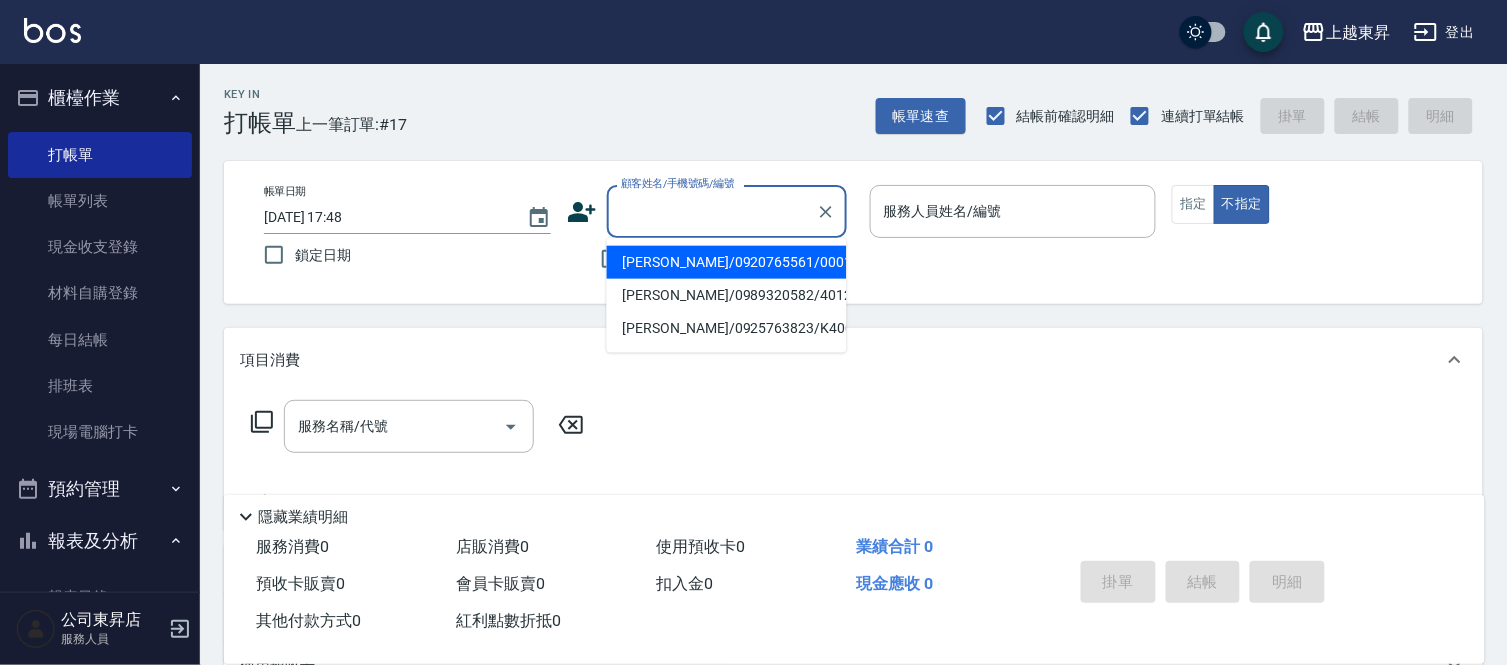 click on "顧客姓名/手機號碼/編號" at bounding box center [712, 211] 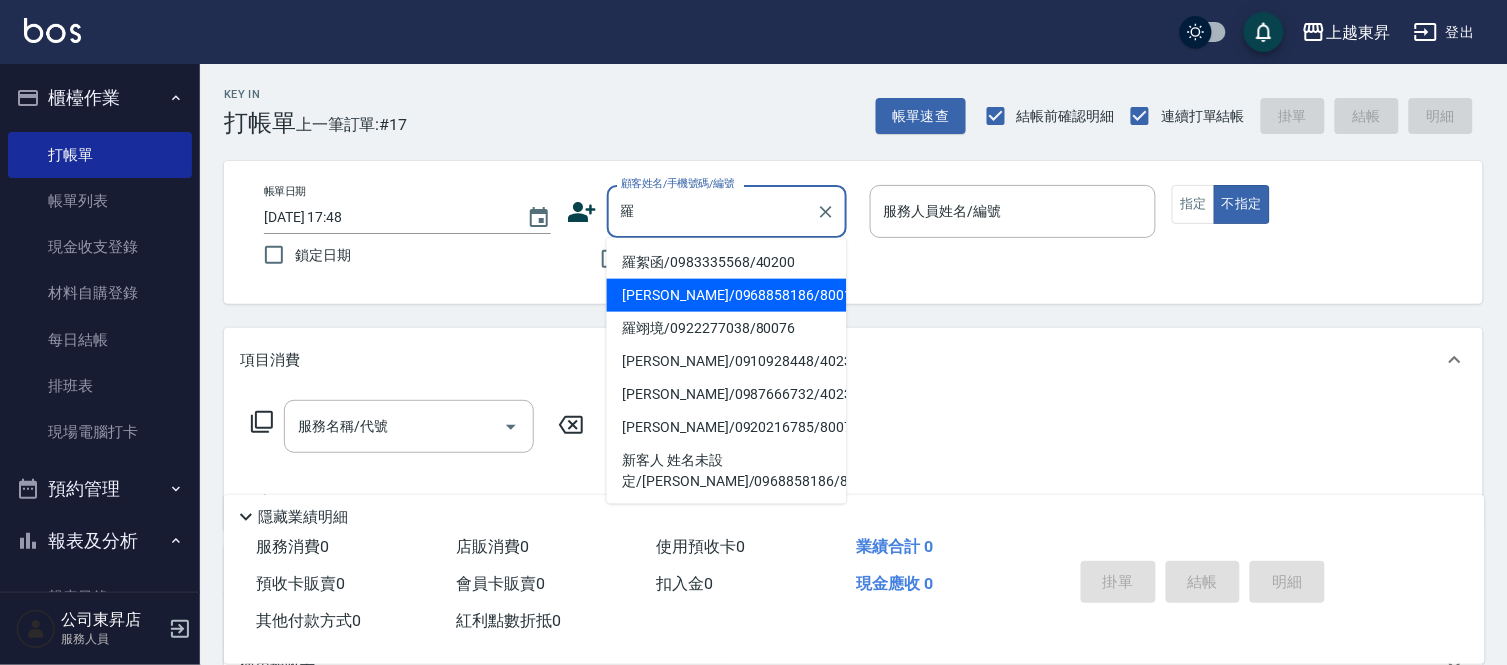 click on "[PERSON_NAME]/0968858186/80018" at bounding box center (727, 295) 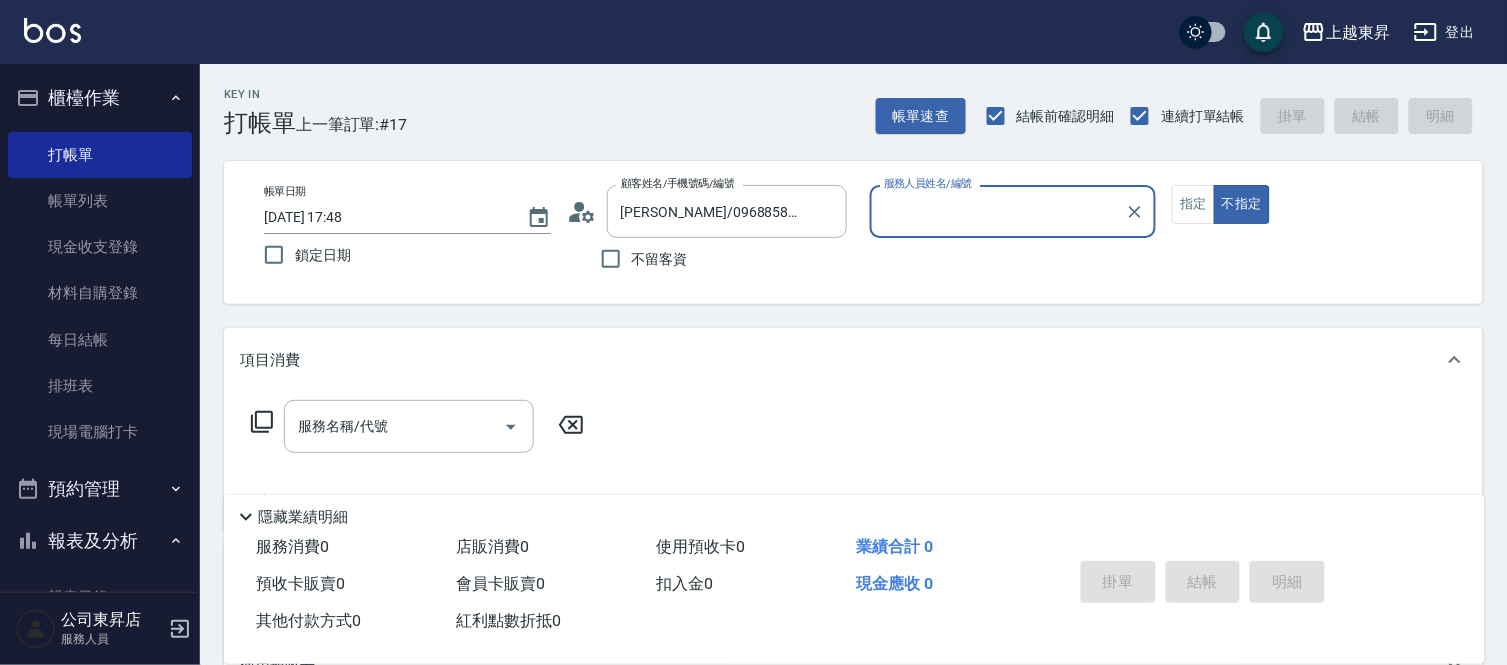 type on "[PERSON_NAME]-08" 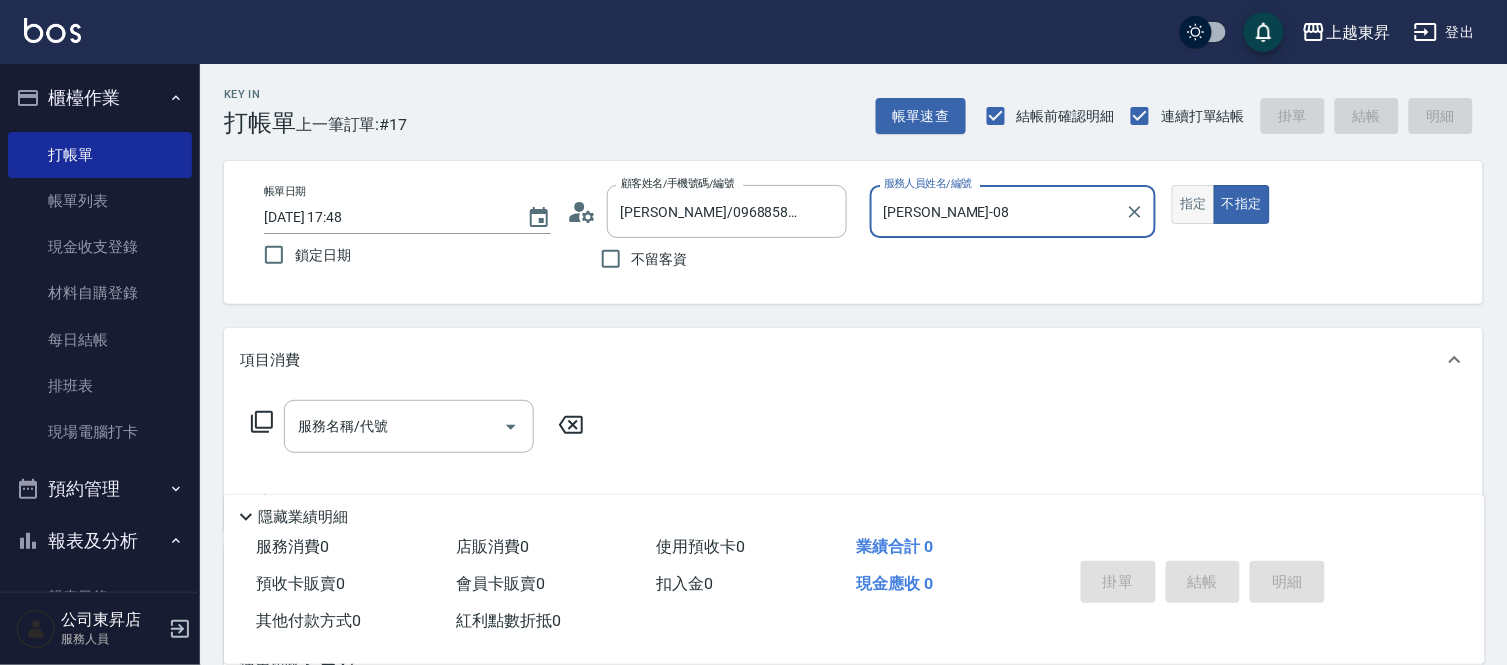 click on "指定" at bounding box center [1193, 204] 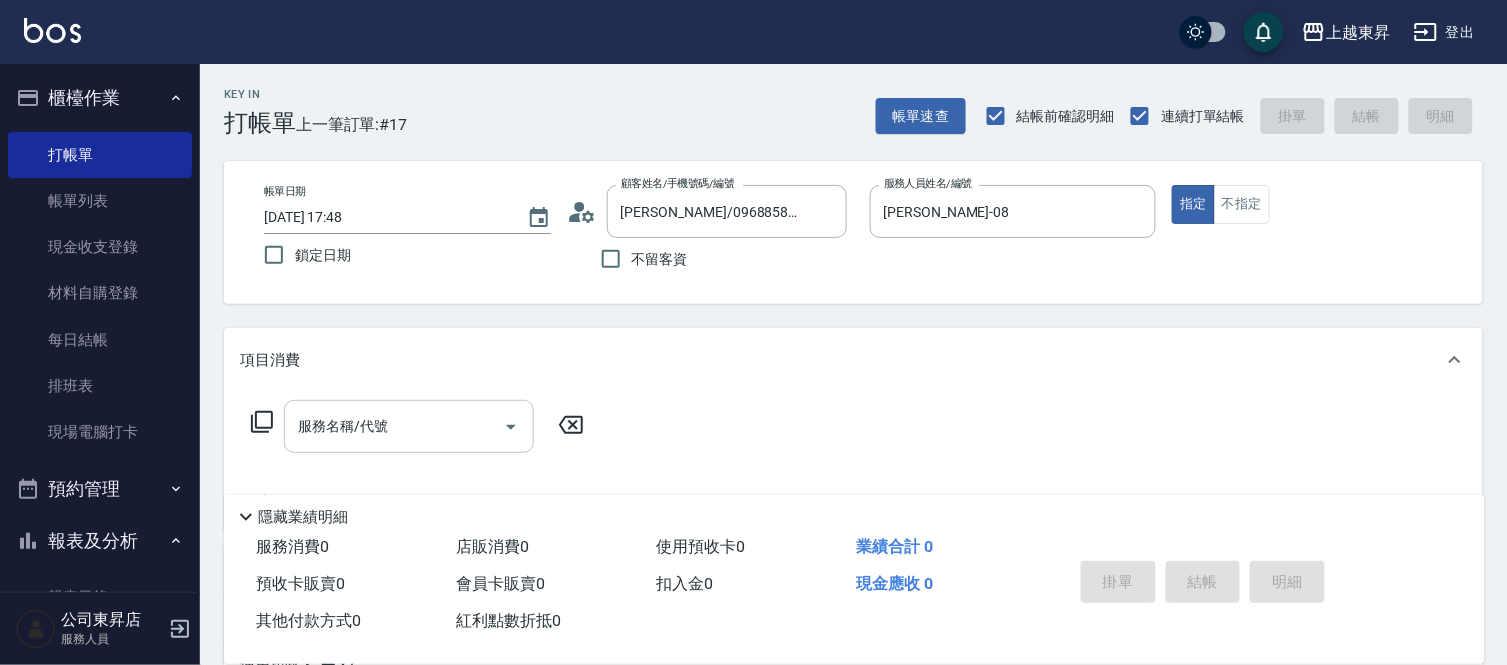 click on "服務名稱/代號" at bounding box center [394, 426] 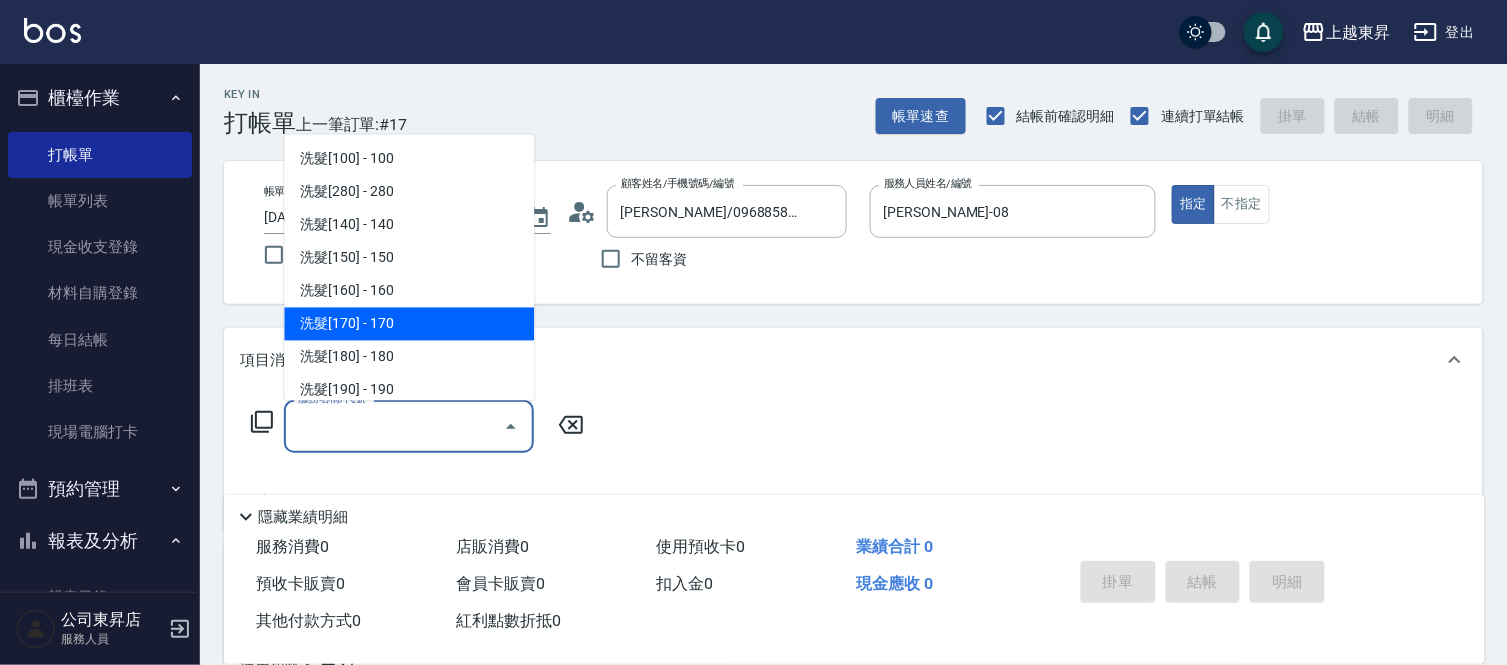 scroll, scrollTop: 222, scrollLeft: 0, axis: vertical 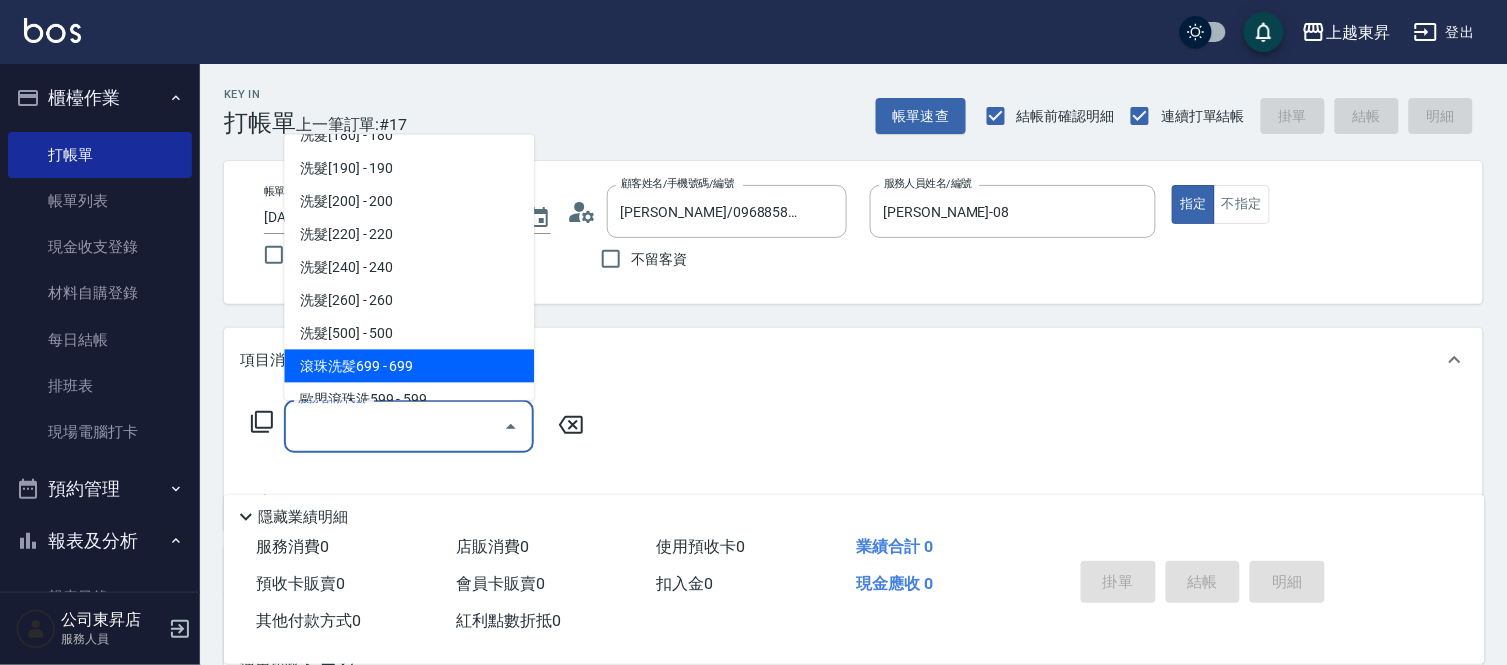 click on "滾珠洗髪699 - 699" at bounding box center [409, 366] 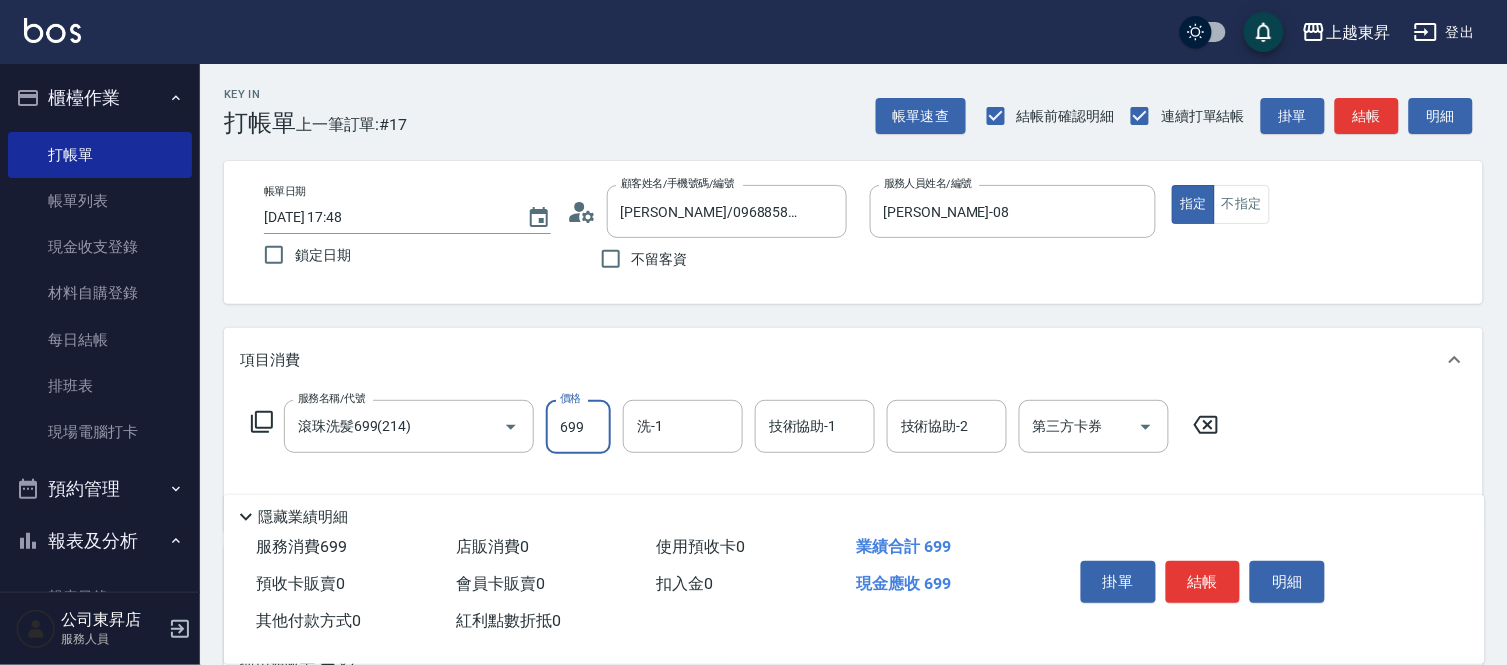 click on "699" at bounding box center [578, 427] 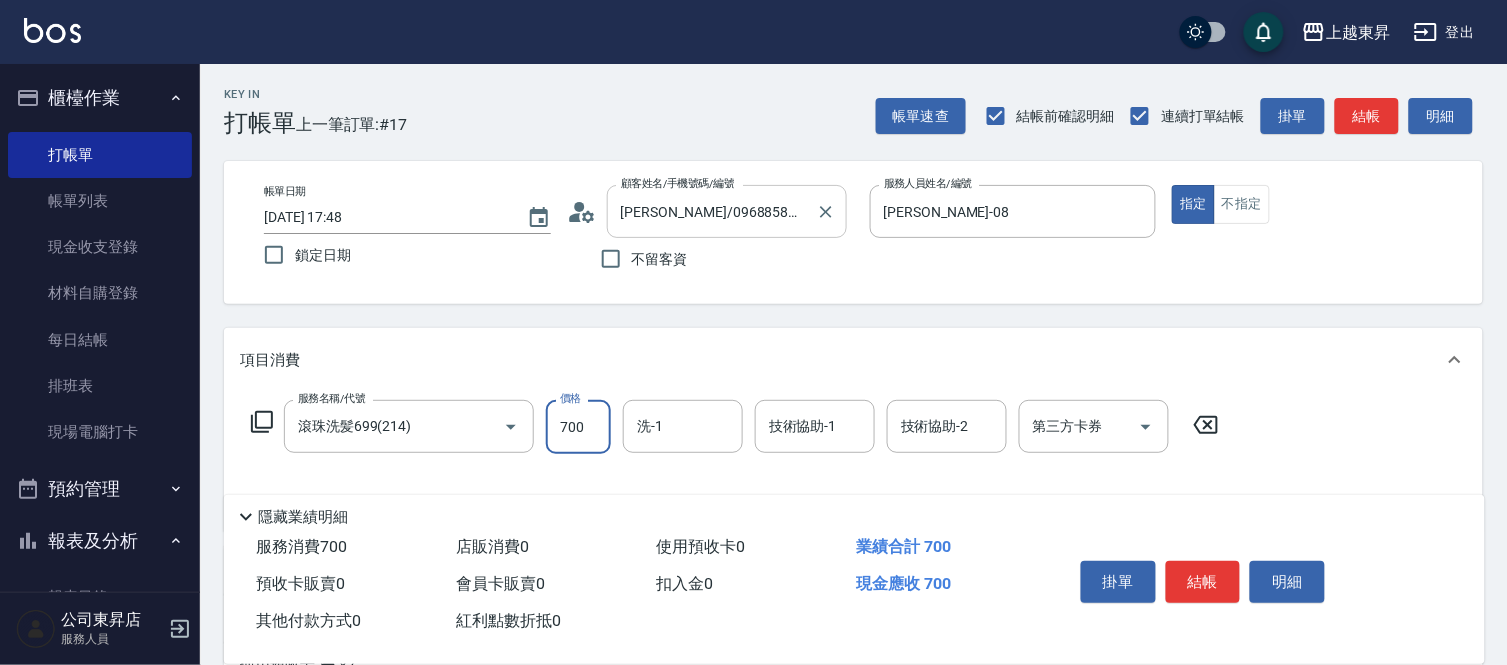 type on "700" 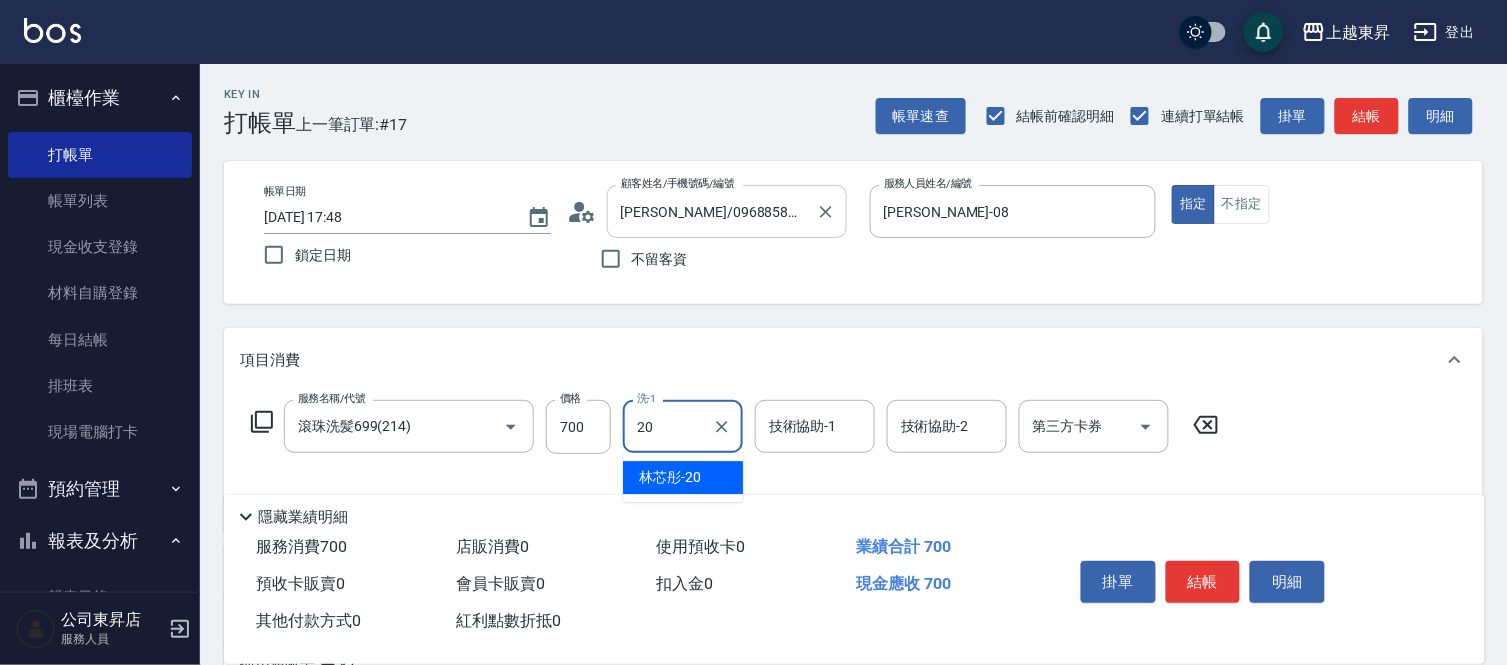 type on "林芯彤-20" 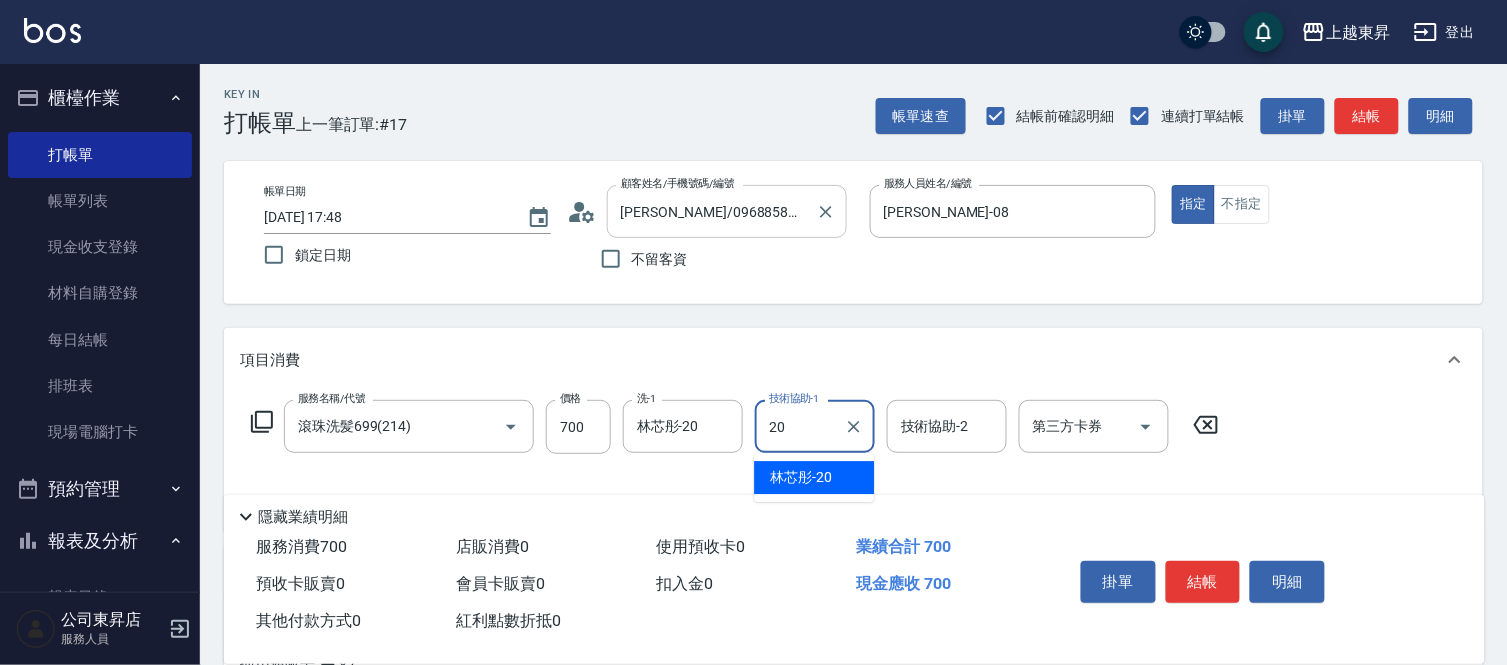 type on "林芯彤-20" 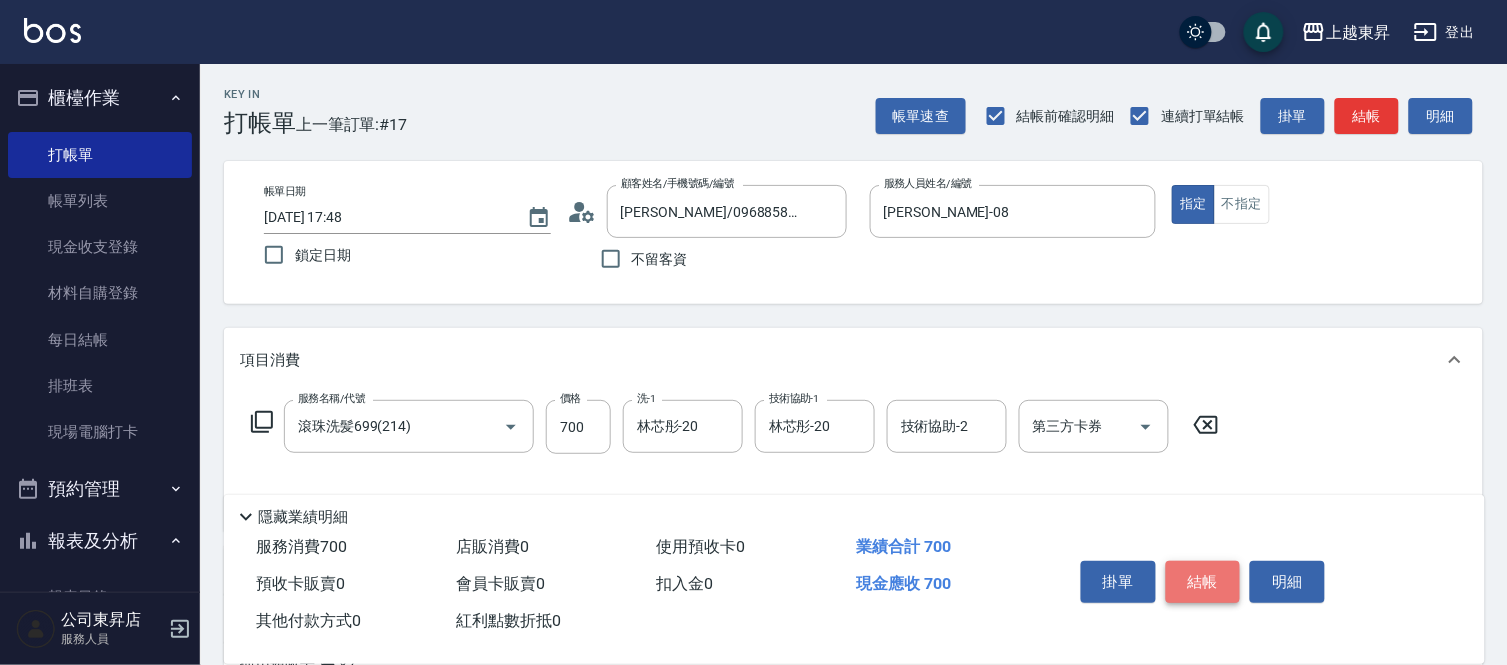 click on "結帳" at bounding box center [1203, 582] 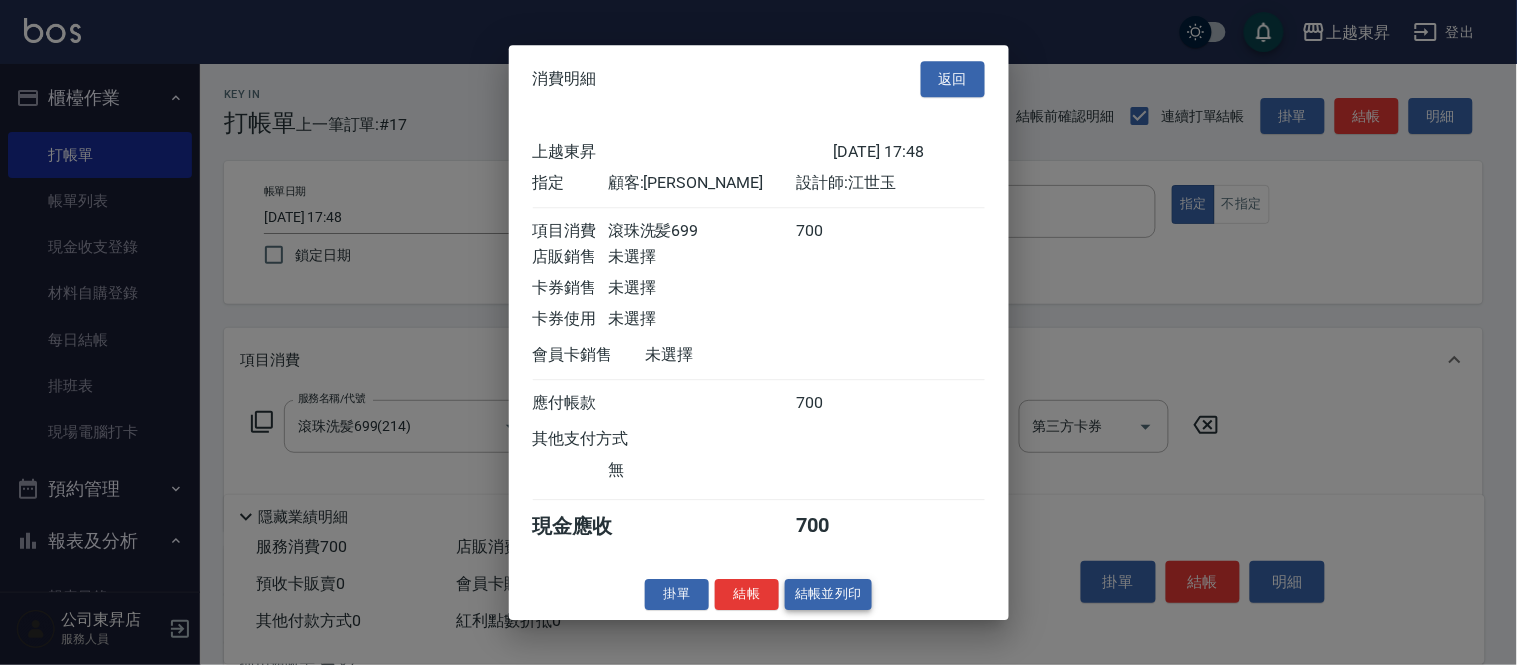click on "結帳並列印" at bounding box center [828, 594] 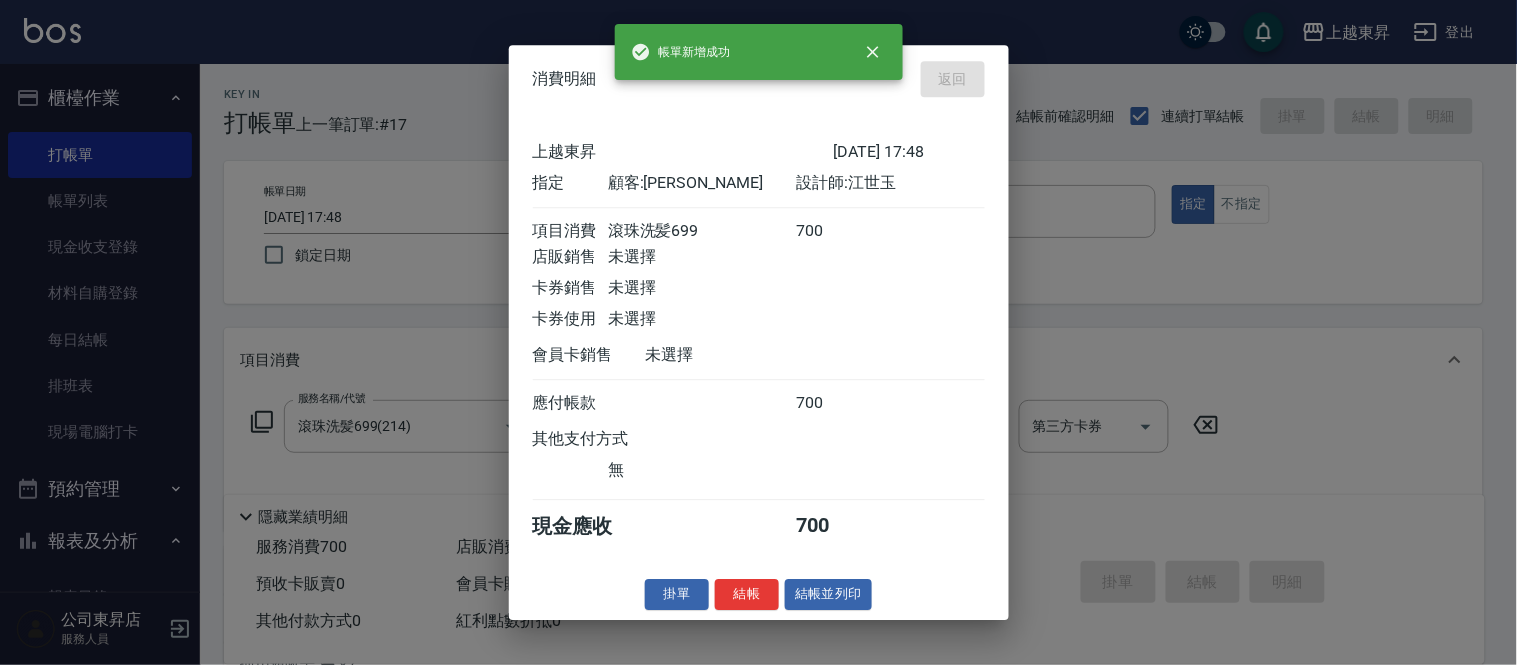 type 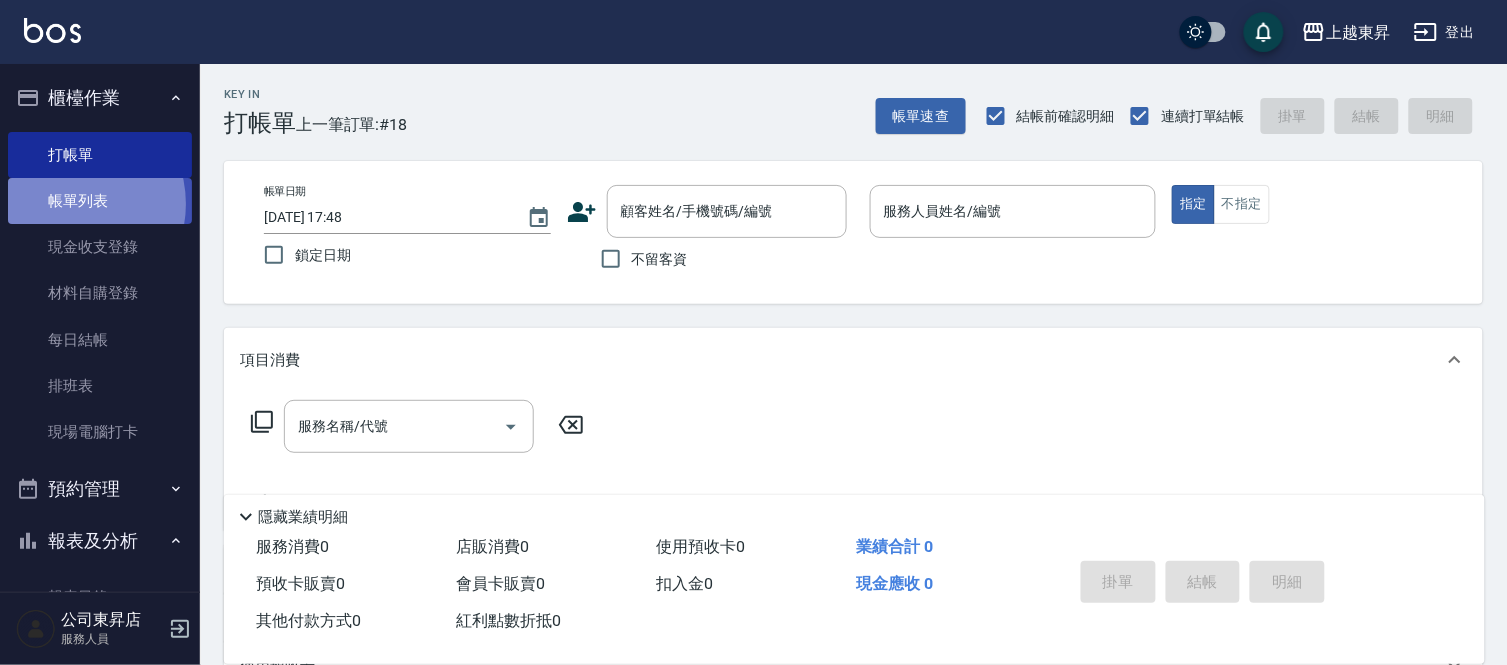click on "帳單列表" at bounding box center [100, 201] 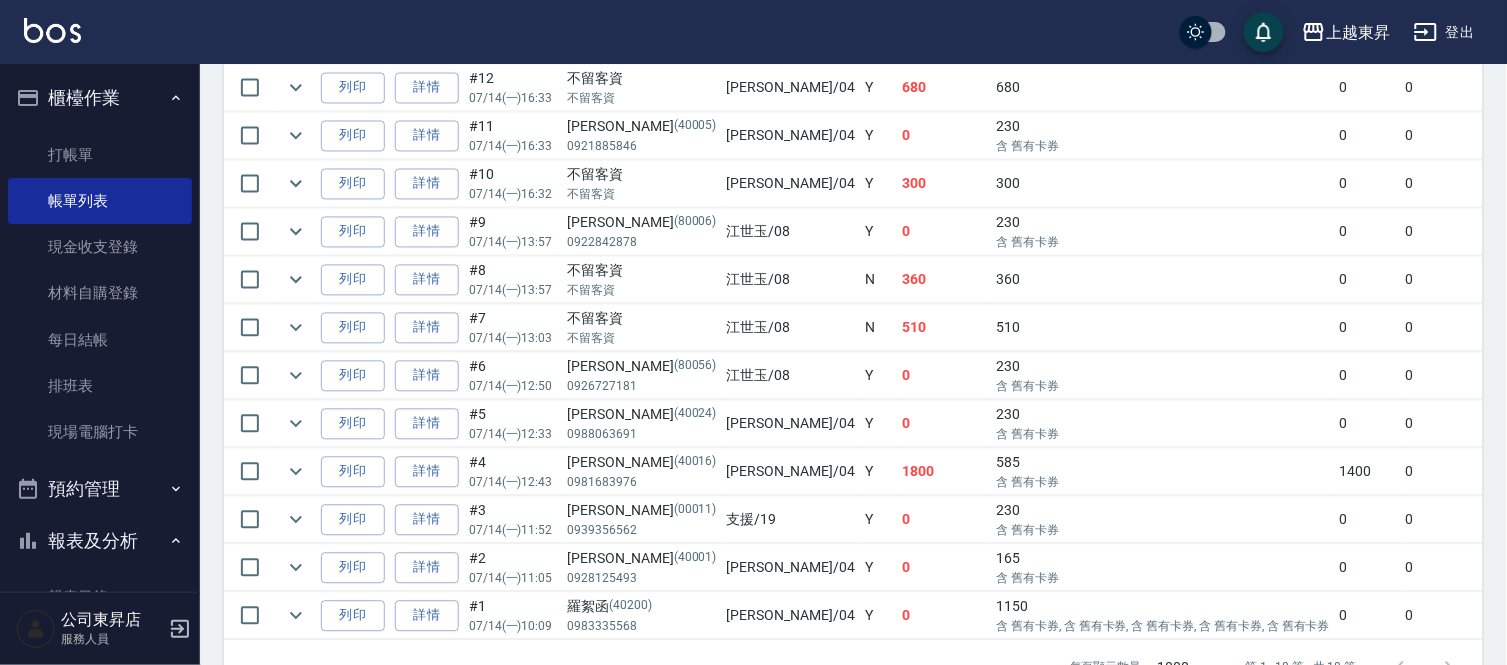 scroll, scrollTop: 851, scrollLeft: 0, axis: vertical 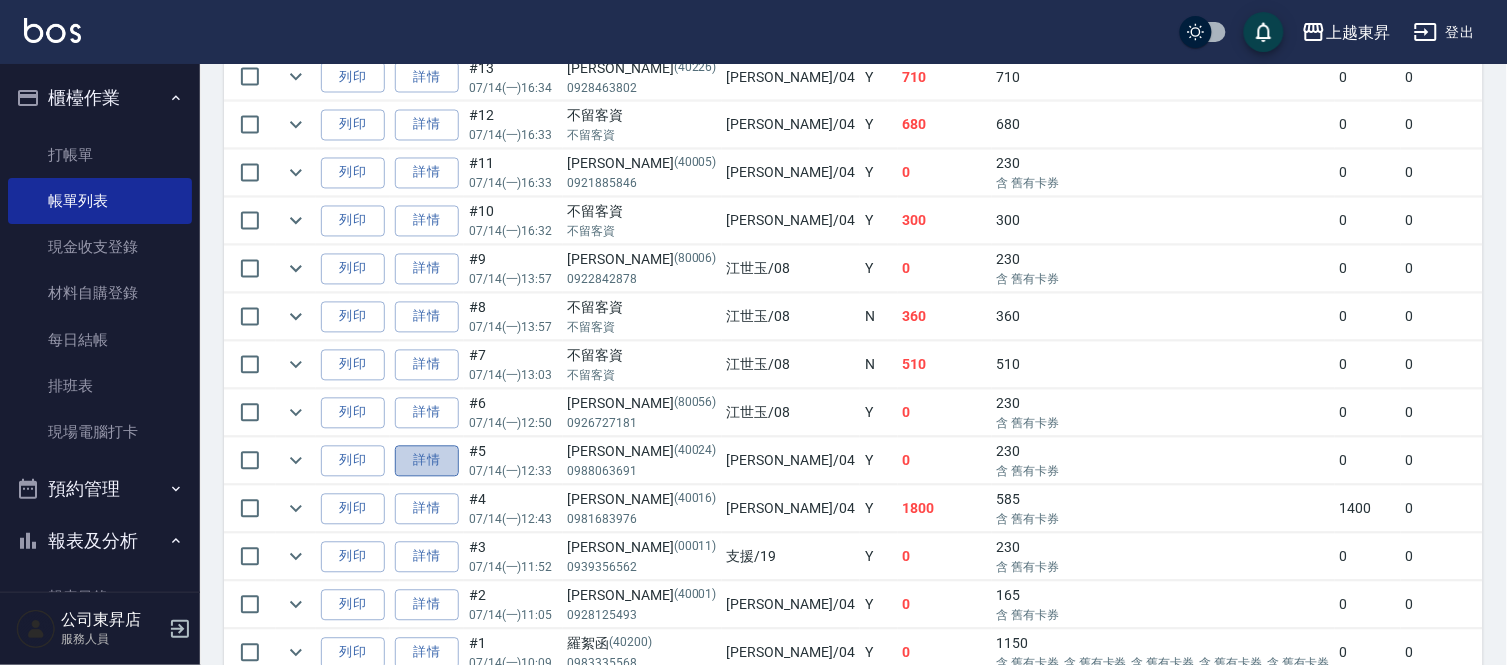 click on "詳情" at bounding box center [427, 461] 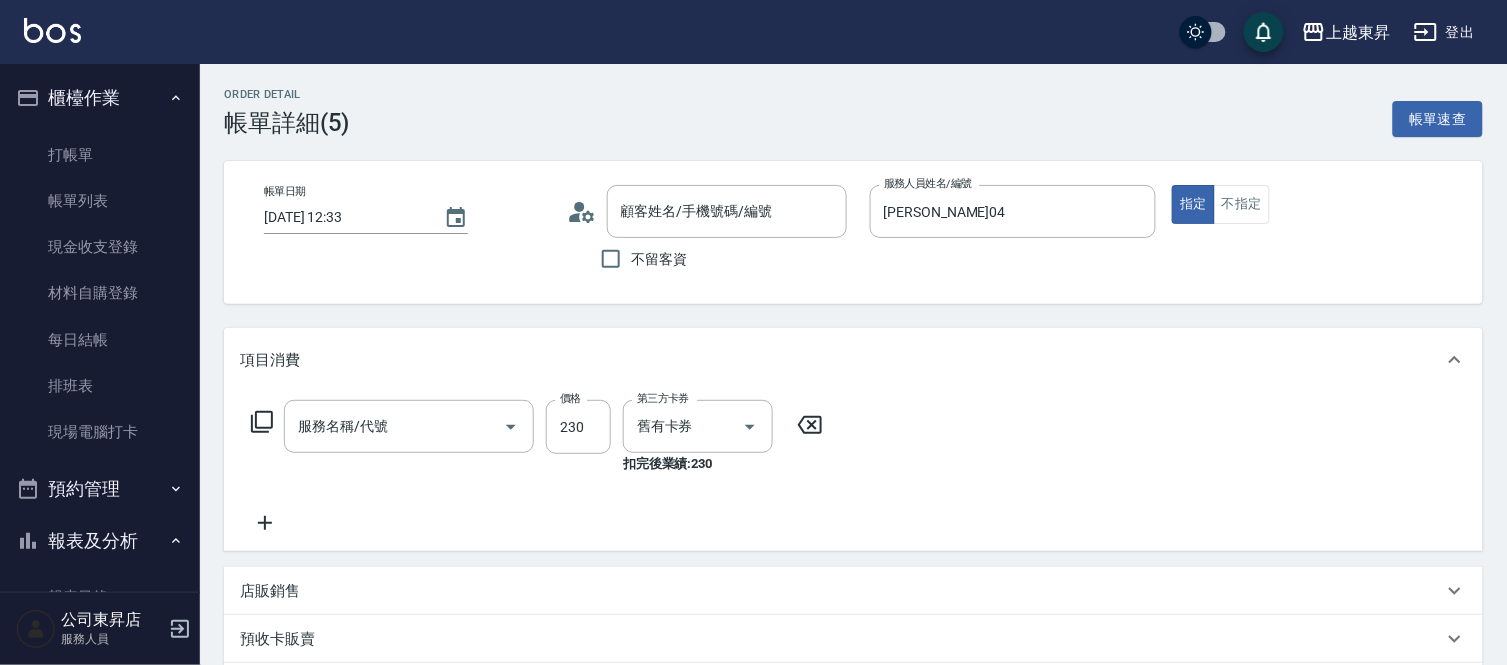 type on "[DATE] 12:33" 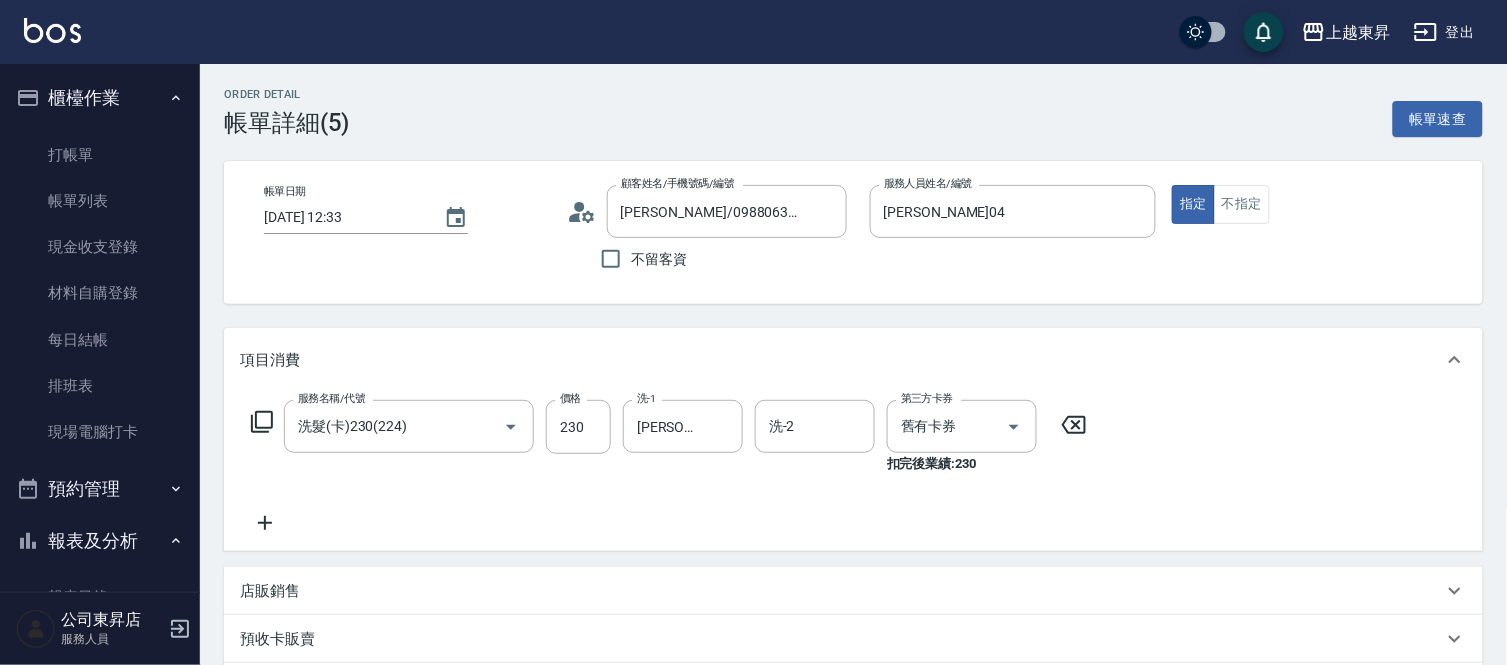type on "[PERSON_NAME]/0988063691/40024" 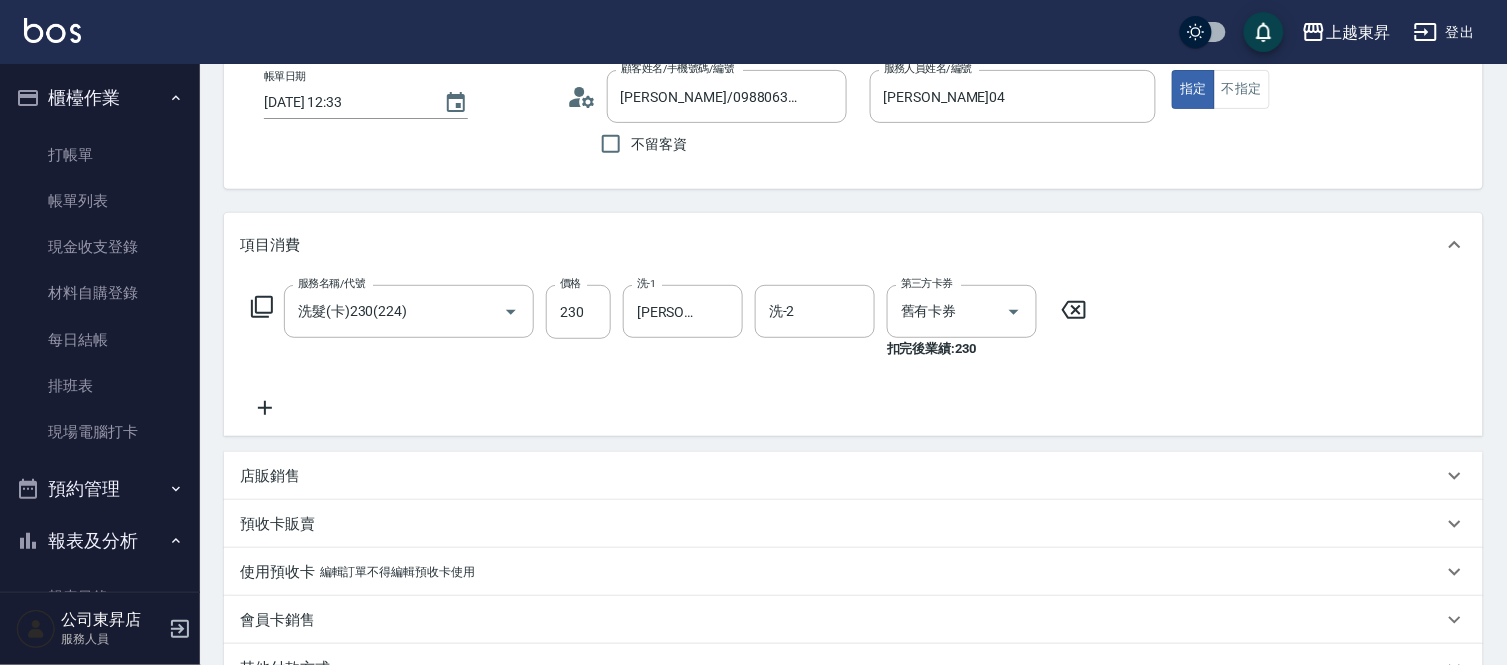scroll, scrollTop: 111, scrollLeft: 0, axis: vertical 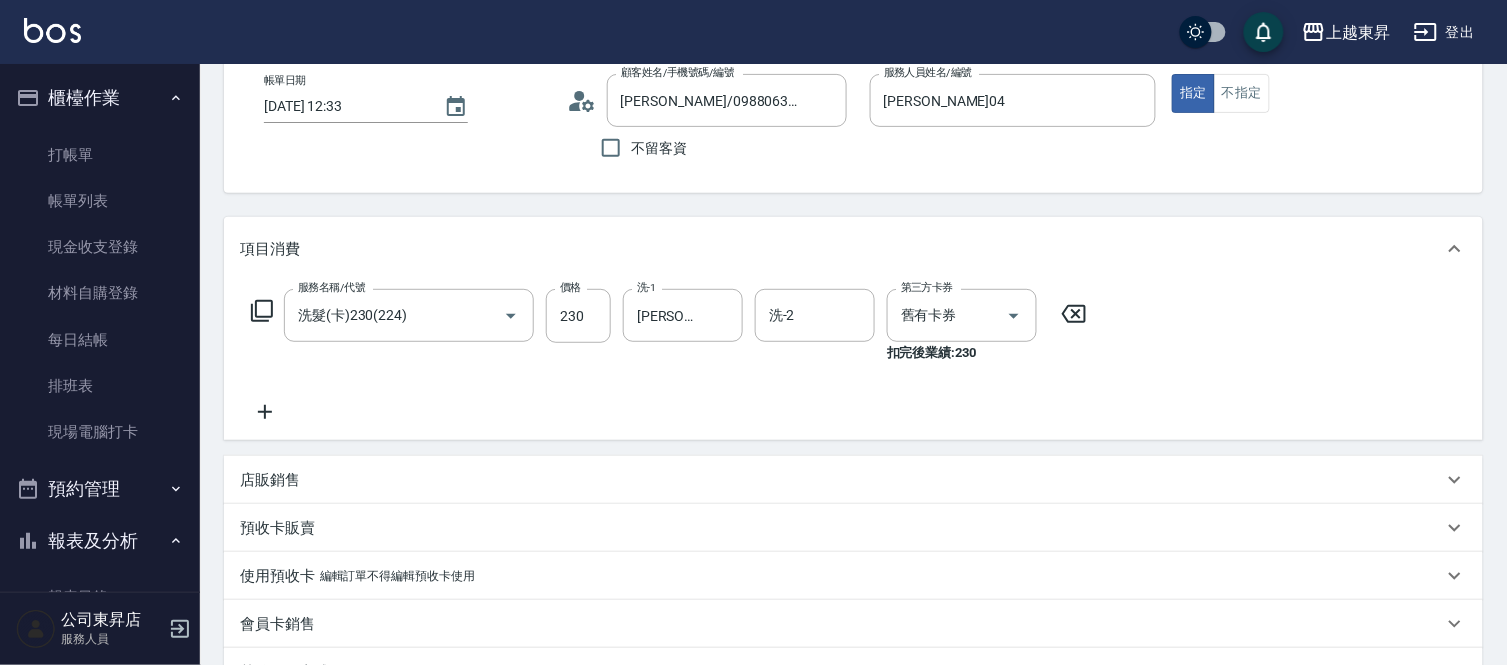 click 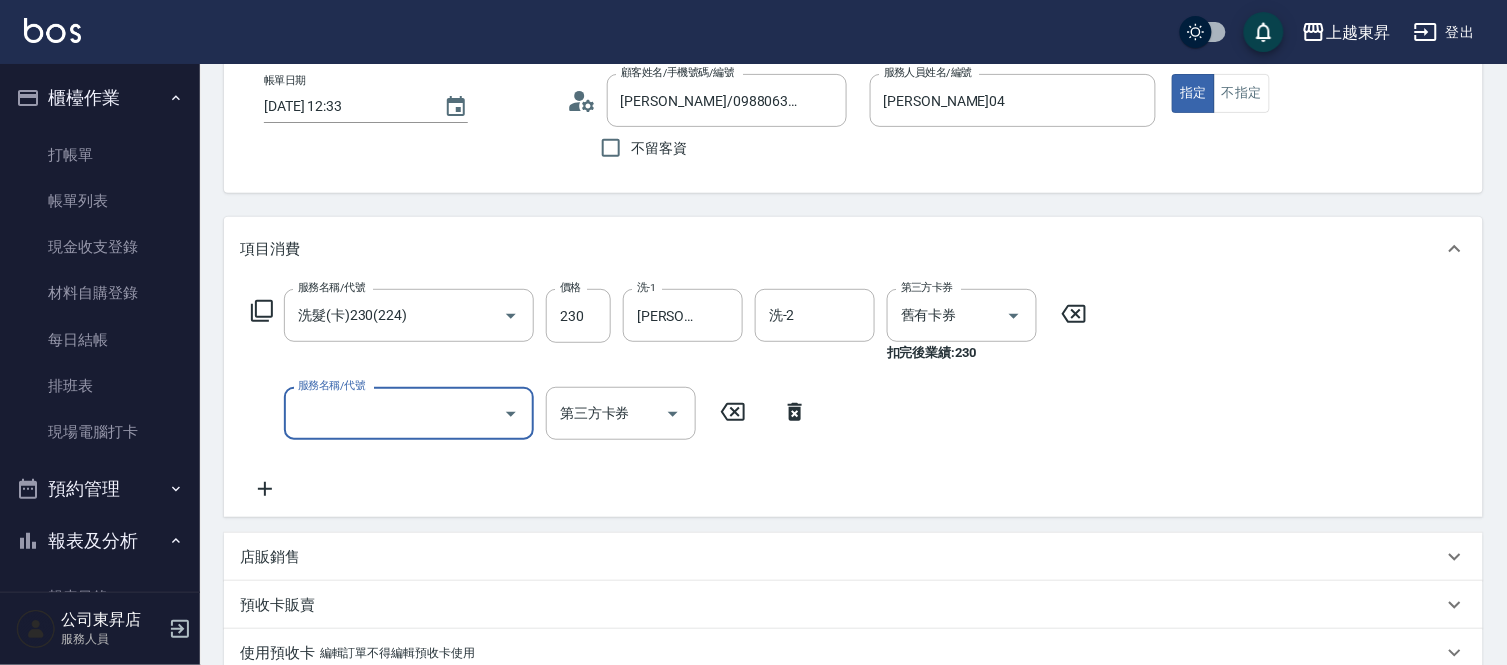 click on "服務名稱/代號" at bounding box center (394, 413) 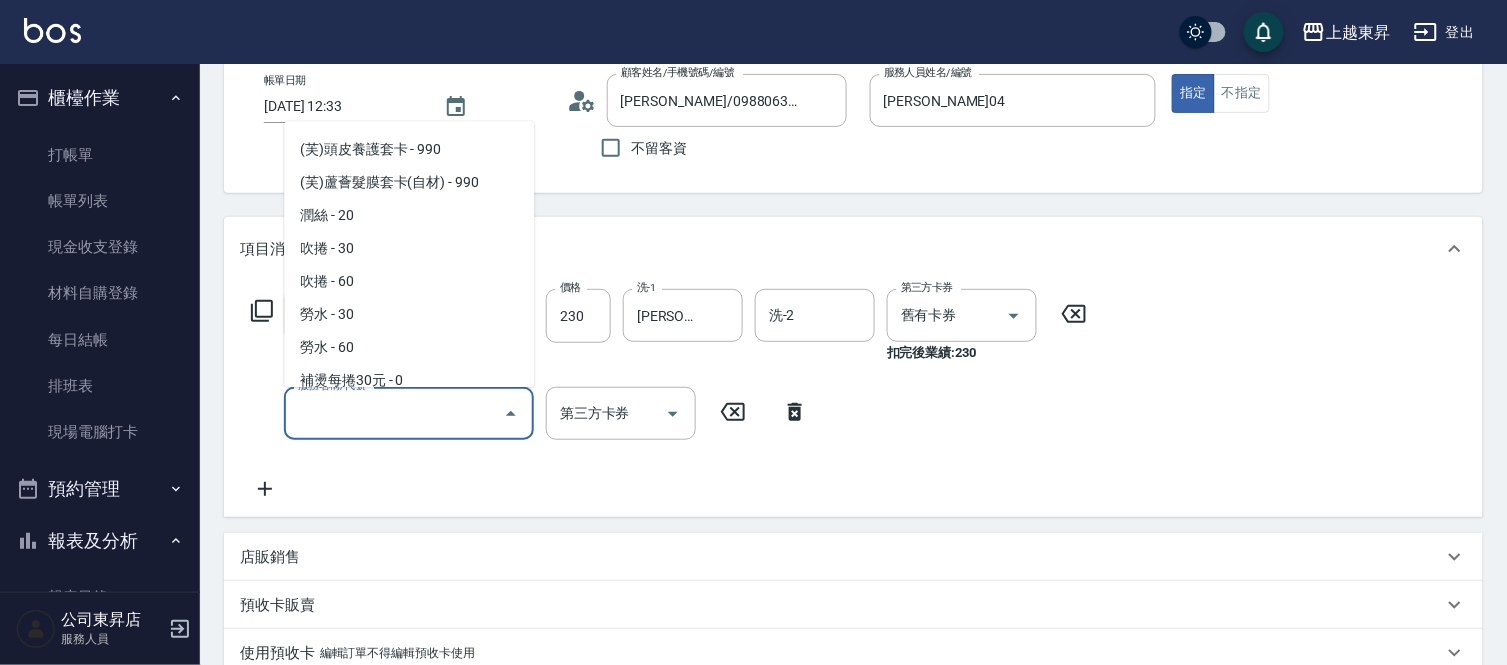 scroll, scrollTop: 3444, scrollLeft: 0, axis: vertical 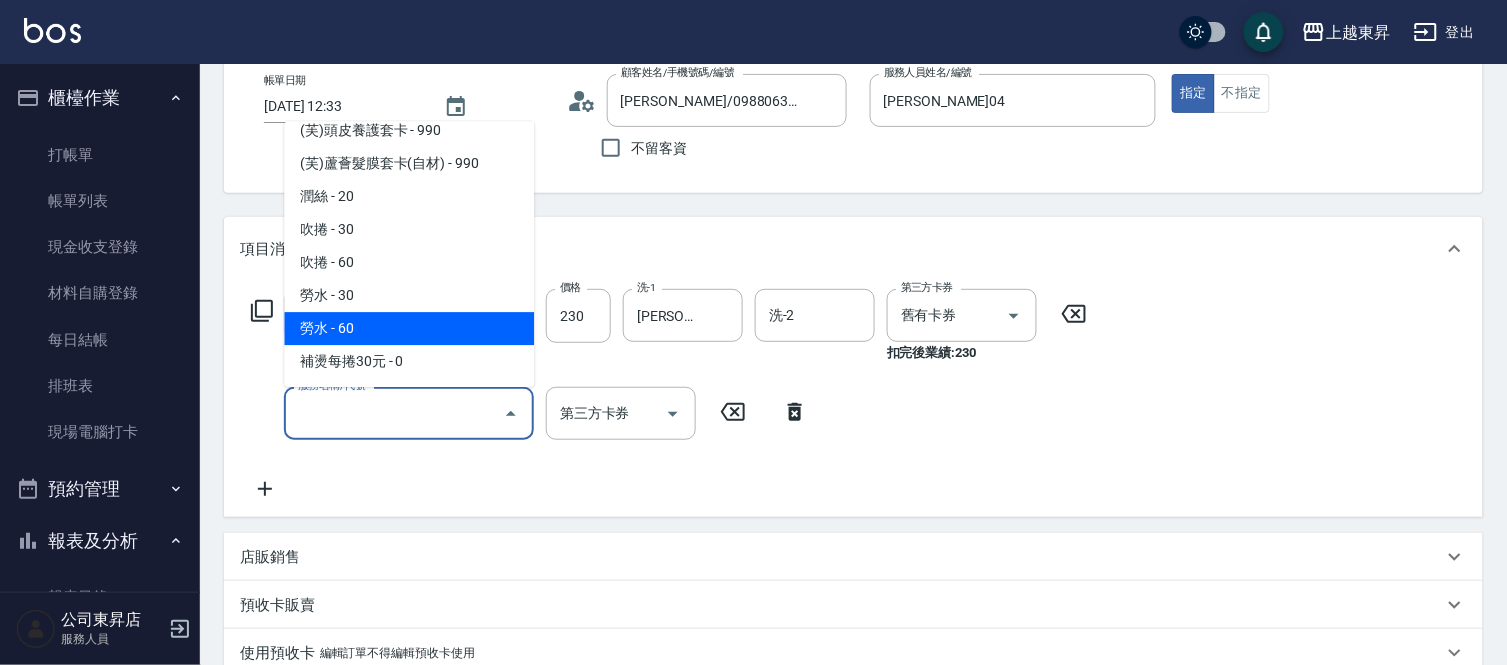 click on "勞水 - 60" at bounding box center (409, 328) 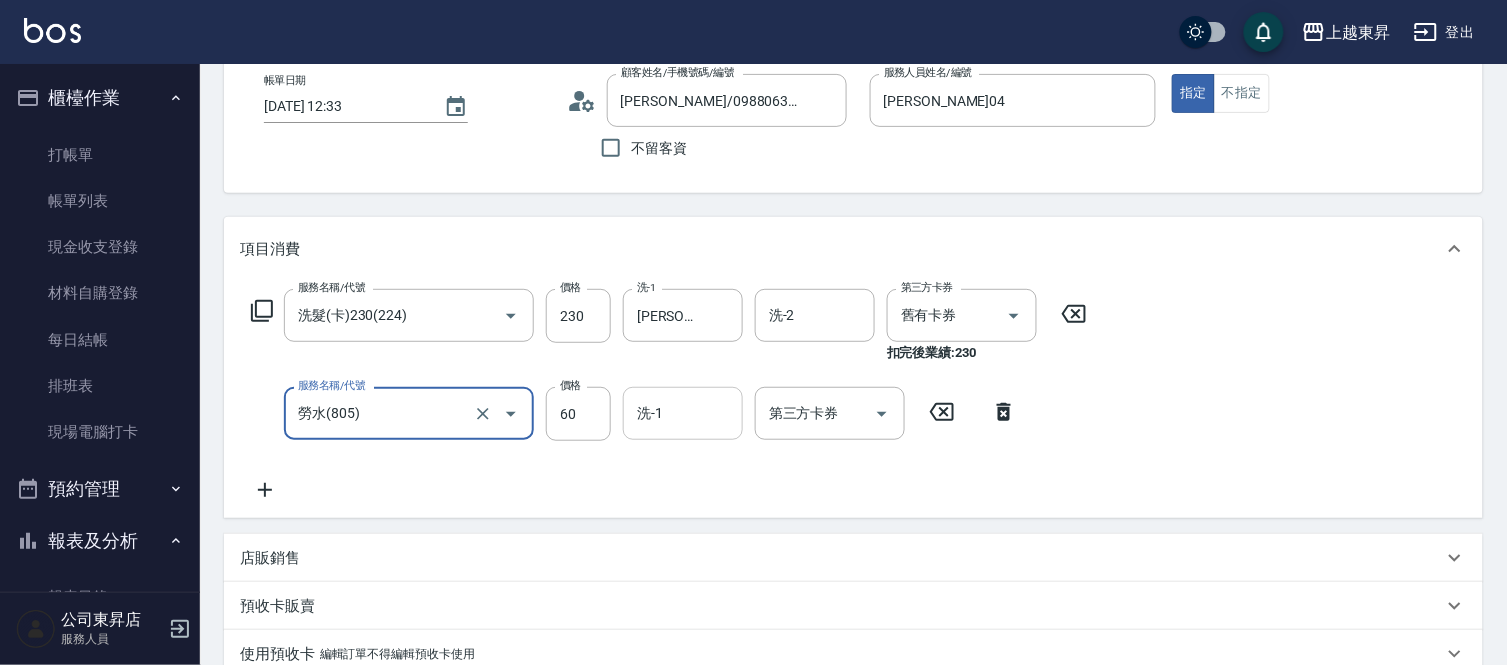 click on "洗-1" at bounding box center [683, 413] 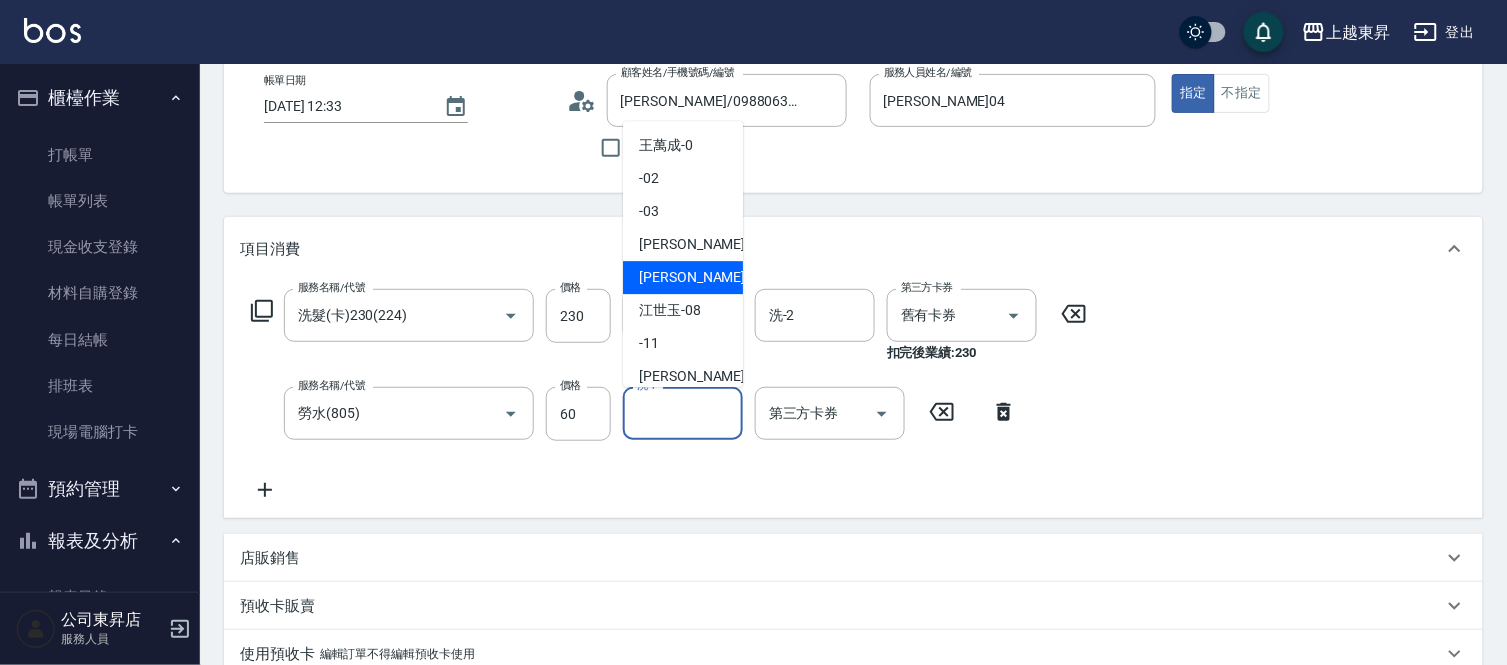click on "[PERSON_NAME] -07" at bounding box center [702, 277] 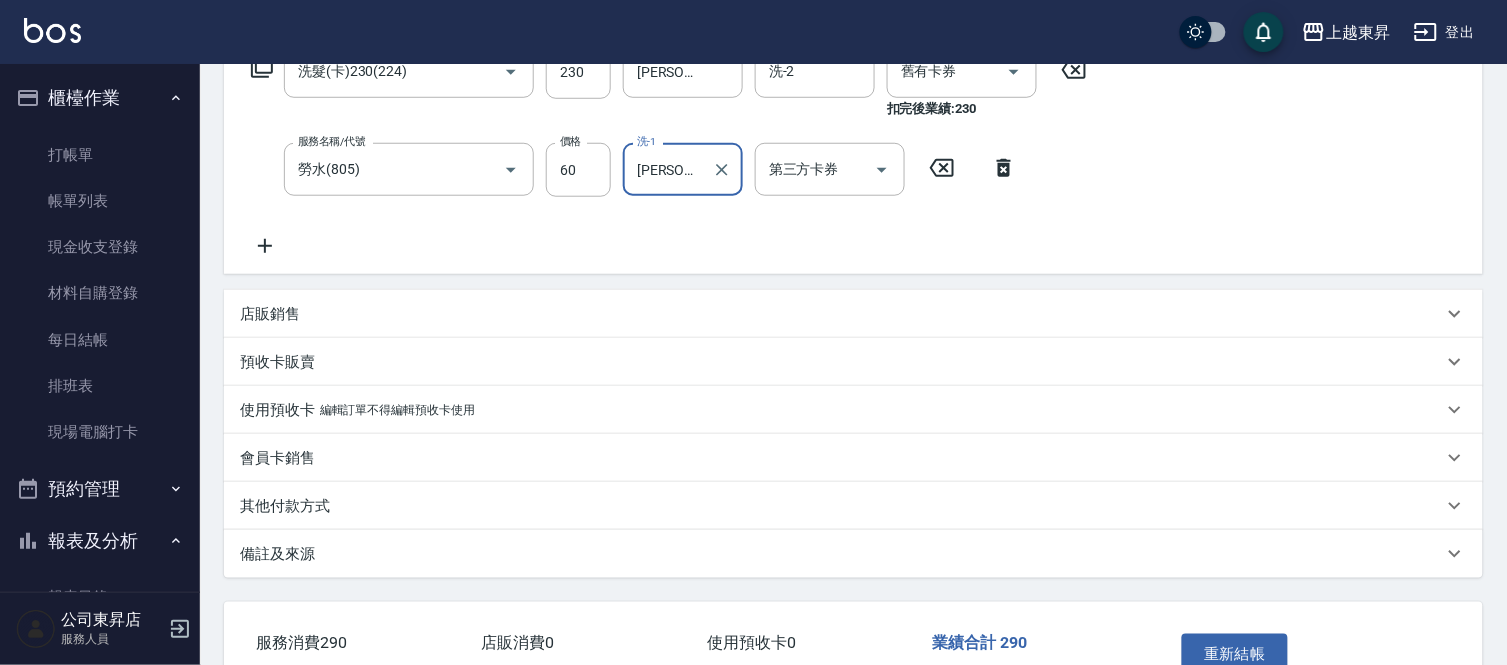 scroll, scrollTop: 481, scrollLeft: 0, axis: vertical 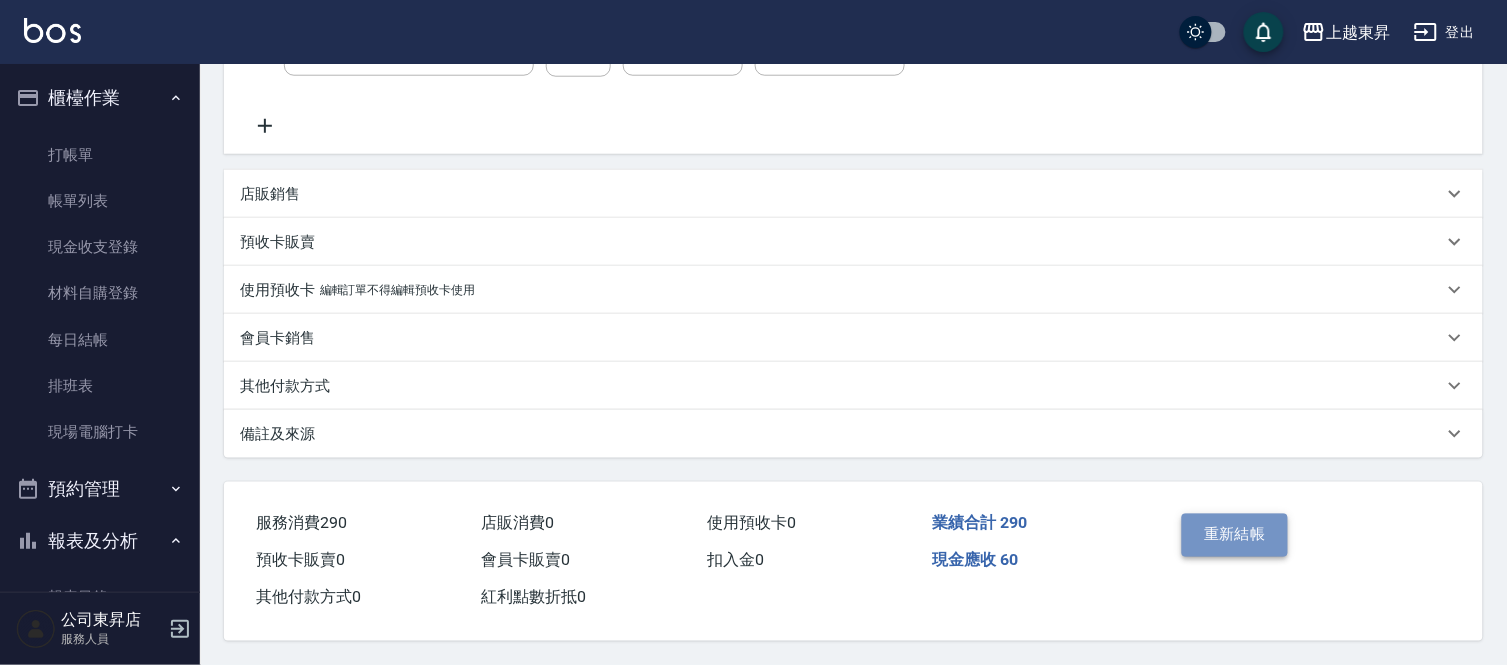 click on "重新結帳" at bounding box center (1235, 535) 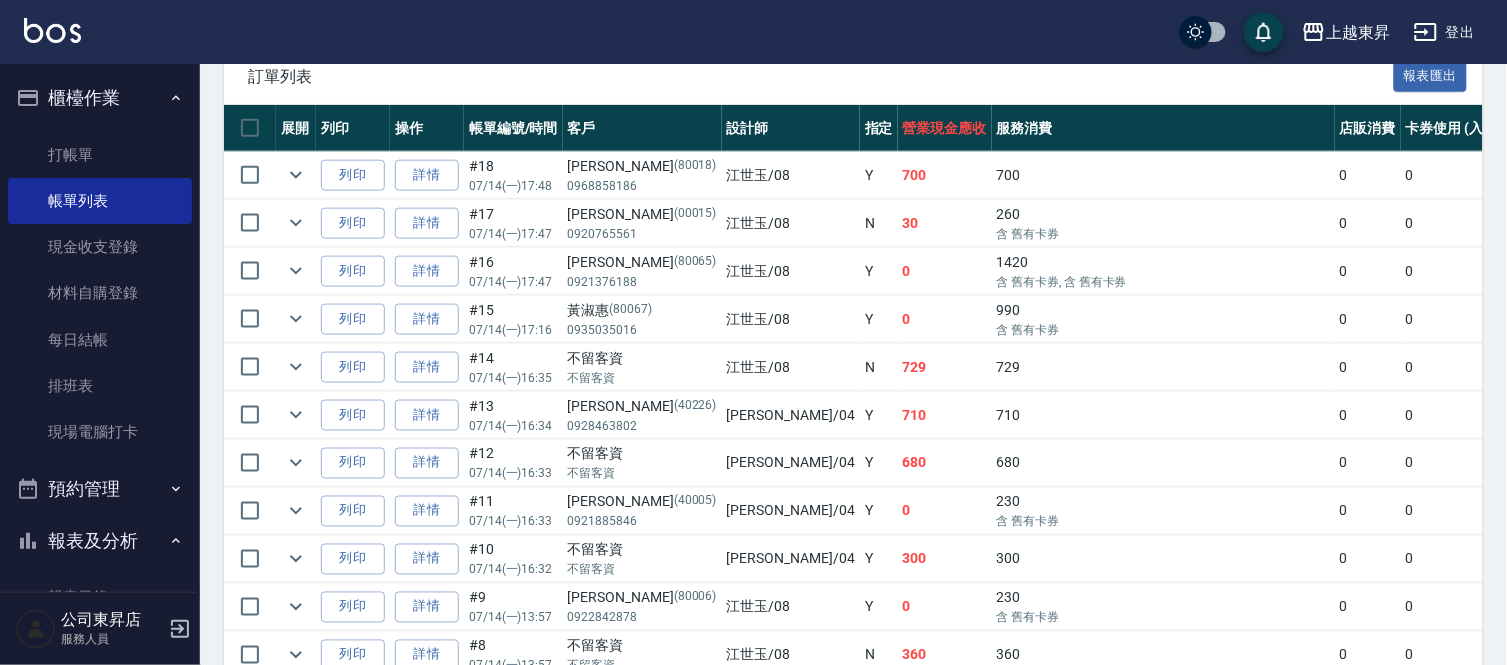 scroll, scrollTop: 406, scrollLeft: 0, axis: vertical 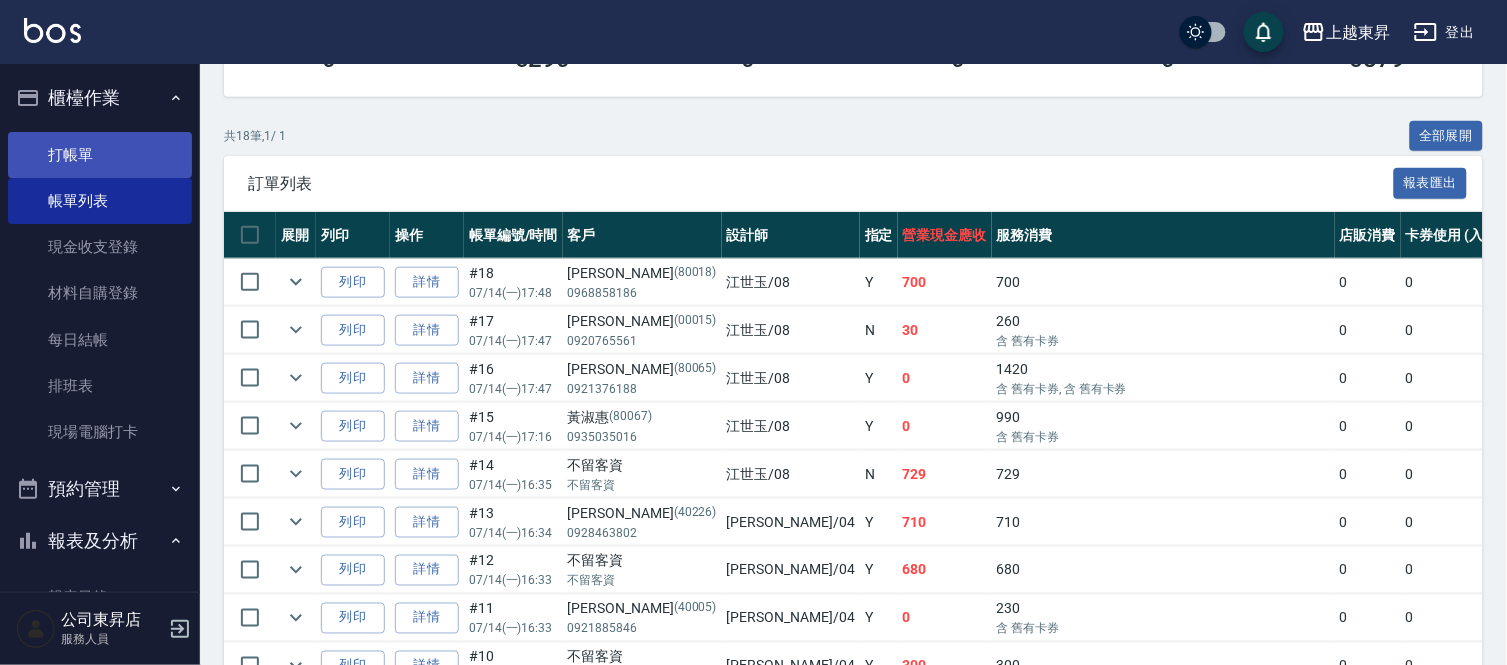 click on "打帳單" at bounding box center (100, 155) 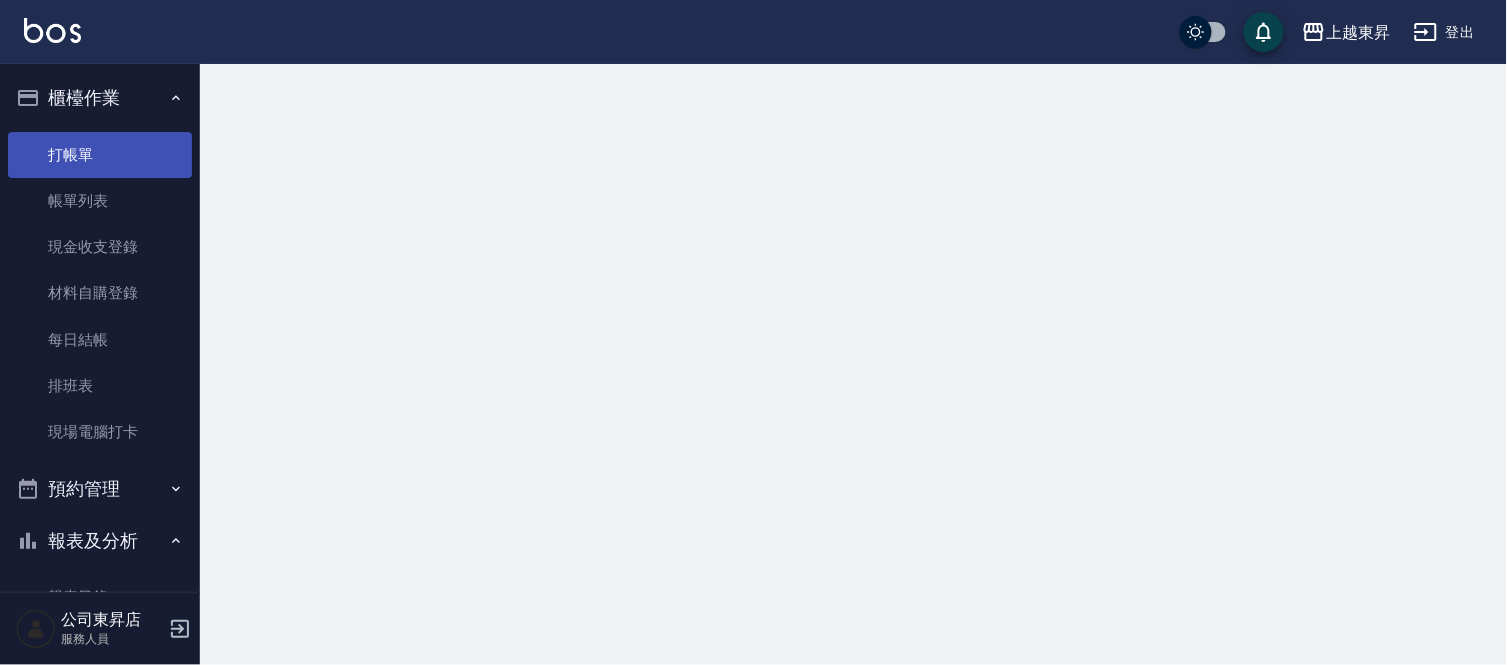 scroll, scrollTop: 0, scrollLeft: 0, axis: both 